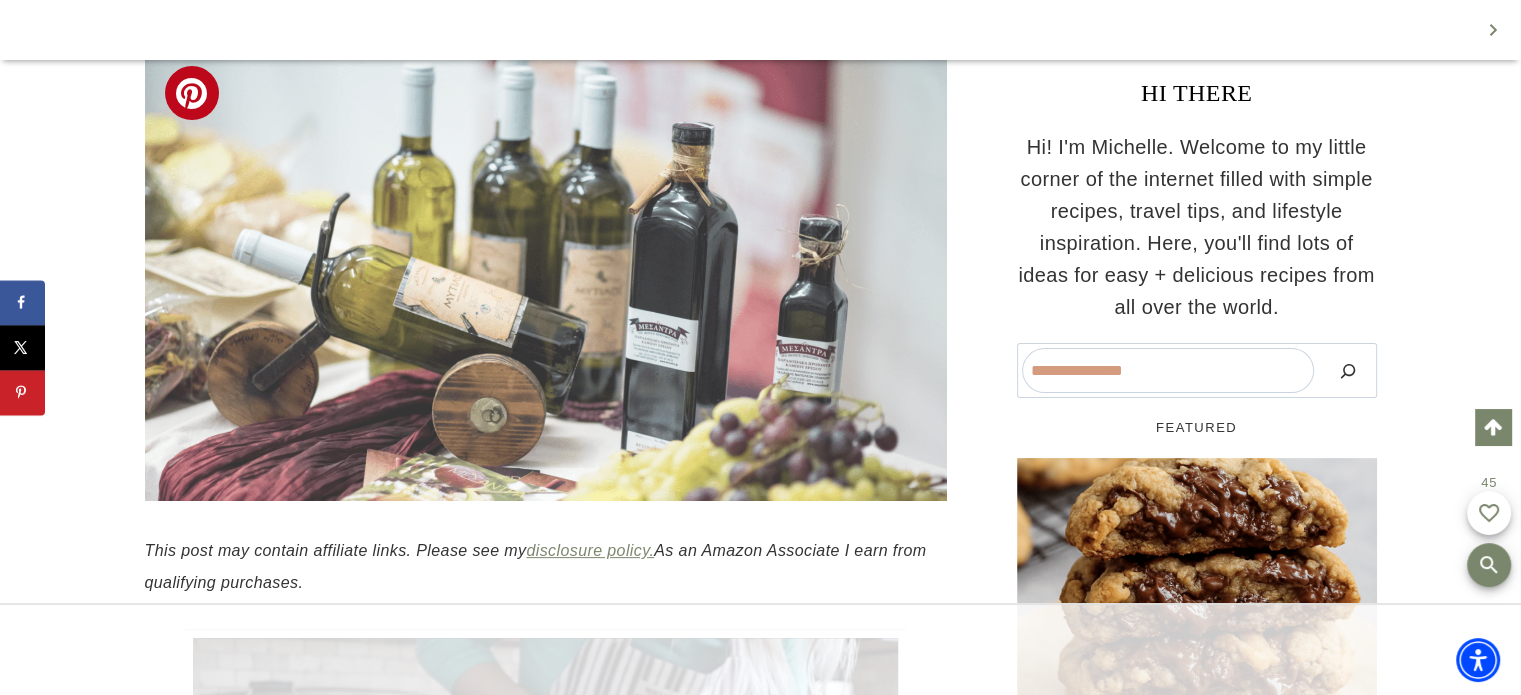 scroll, scrollTop: 376, scrollLeft: 0, axis: vertical 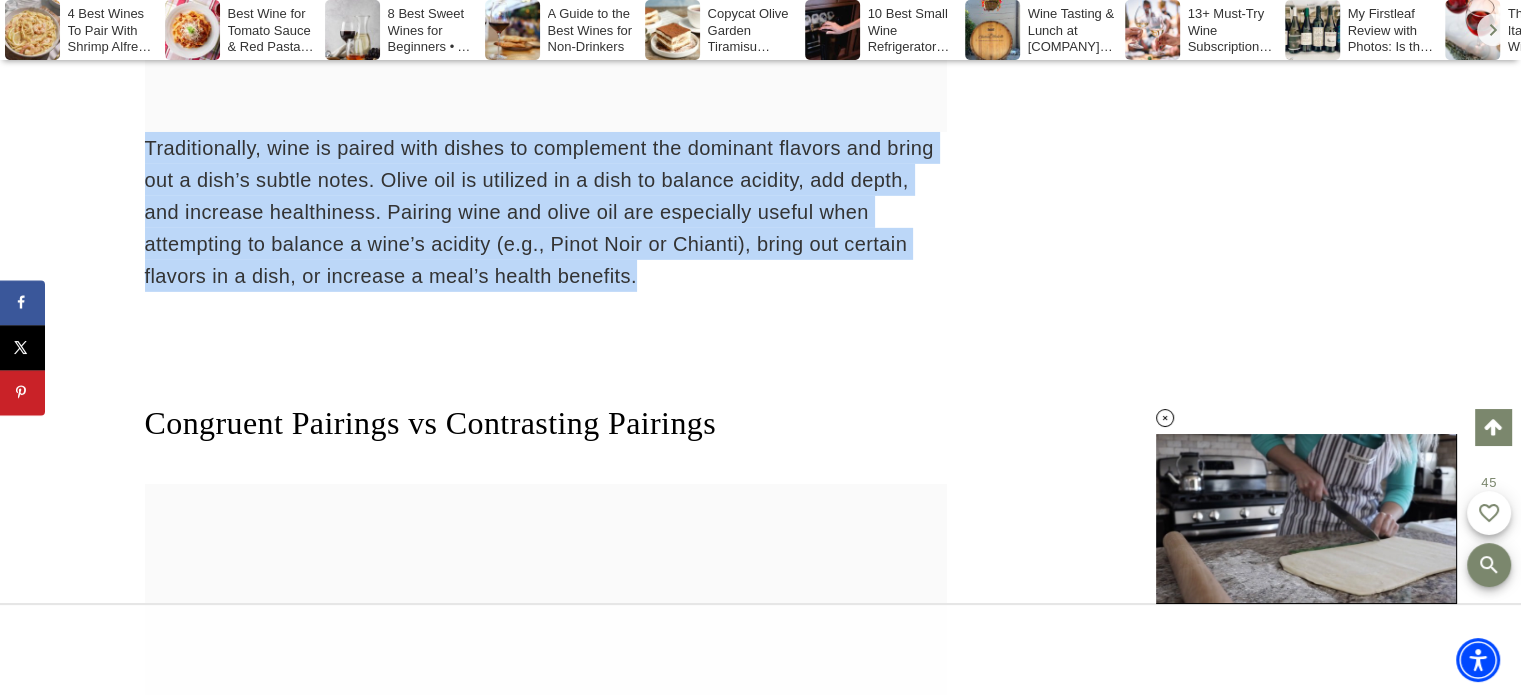 drag, startPoint x: 144, startPoint y: 207, endPoint x: 669, endPoint y: 349, distance: 543.86487 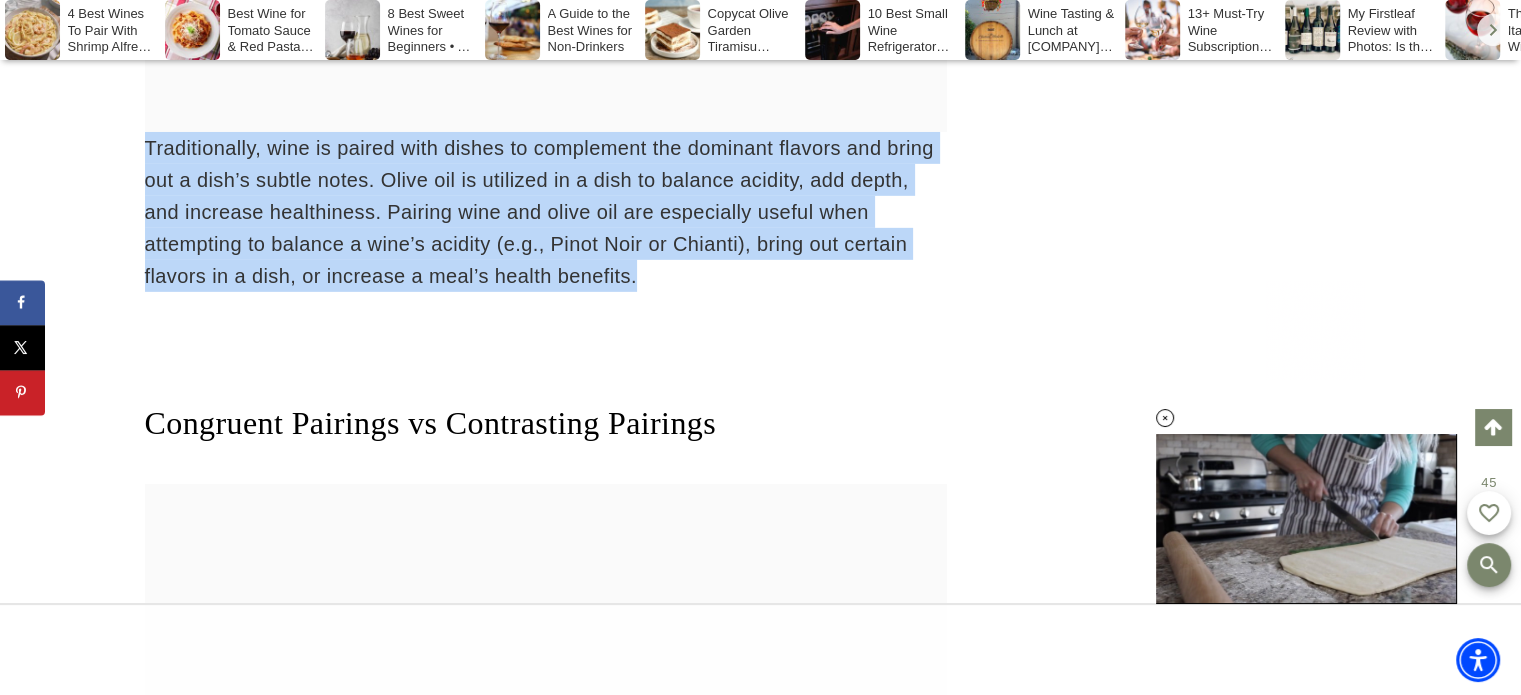 copy on "Traditionally, wine is paired with dishes to complement the dominant flavors and bring out a dish’s subtle notes. Olive oil is utilized in a dish to balance acidity, add depth, and increase healthiness. Pairing wine and olive oil are especially useful when attempting to balance a wine’s acidity (e.g., Pinot Noir or Chianti), bring out certain flavors in a dish, or increase a meal’s health benefits." 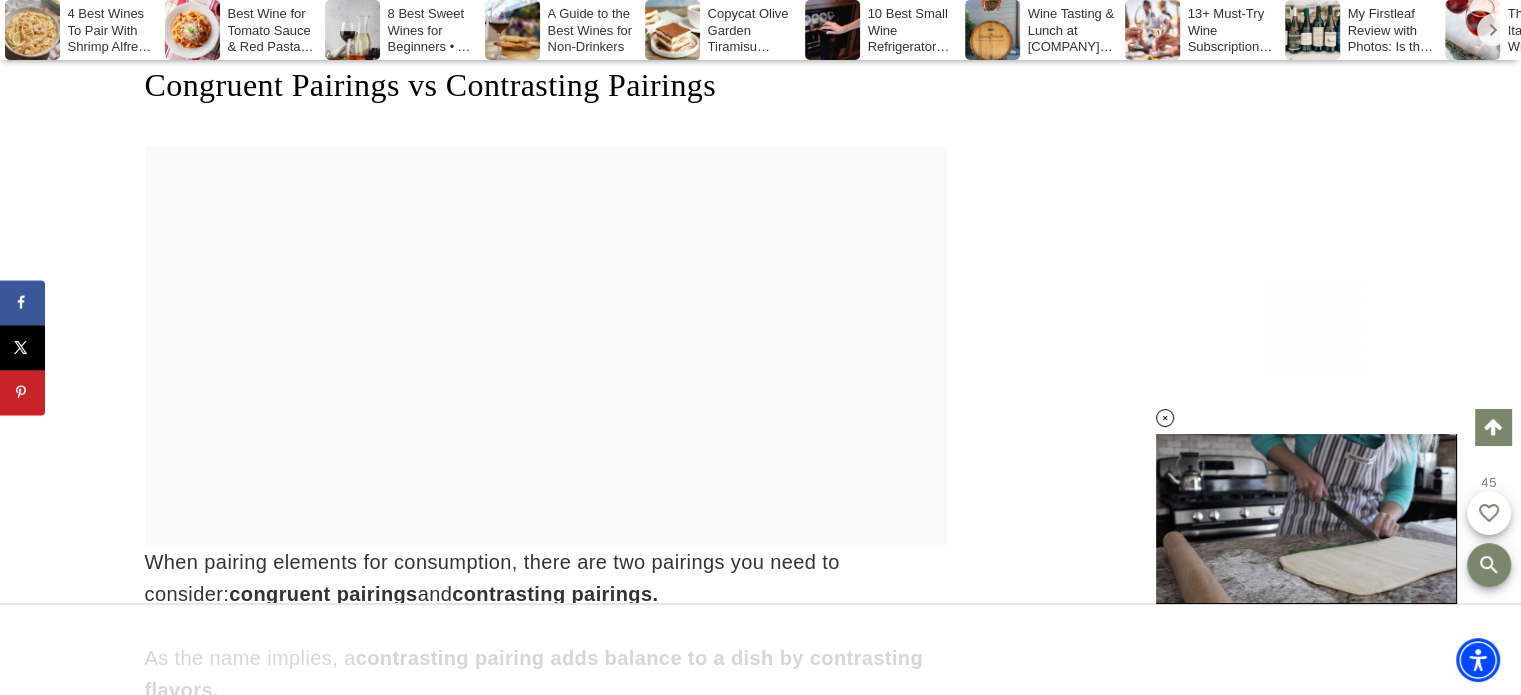 scroll, scrollTop: 6894, scrollLeft: 0, axis: vertical 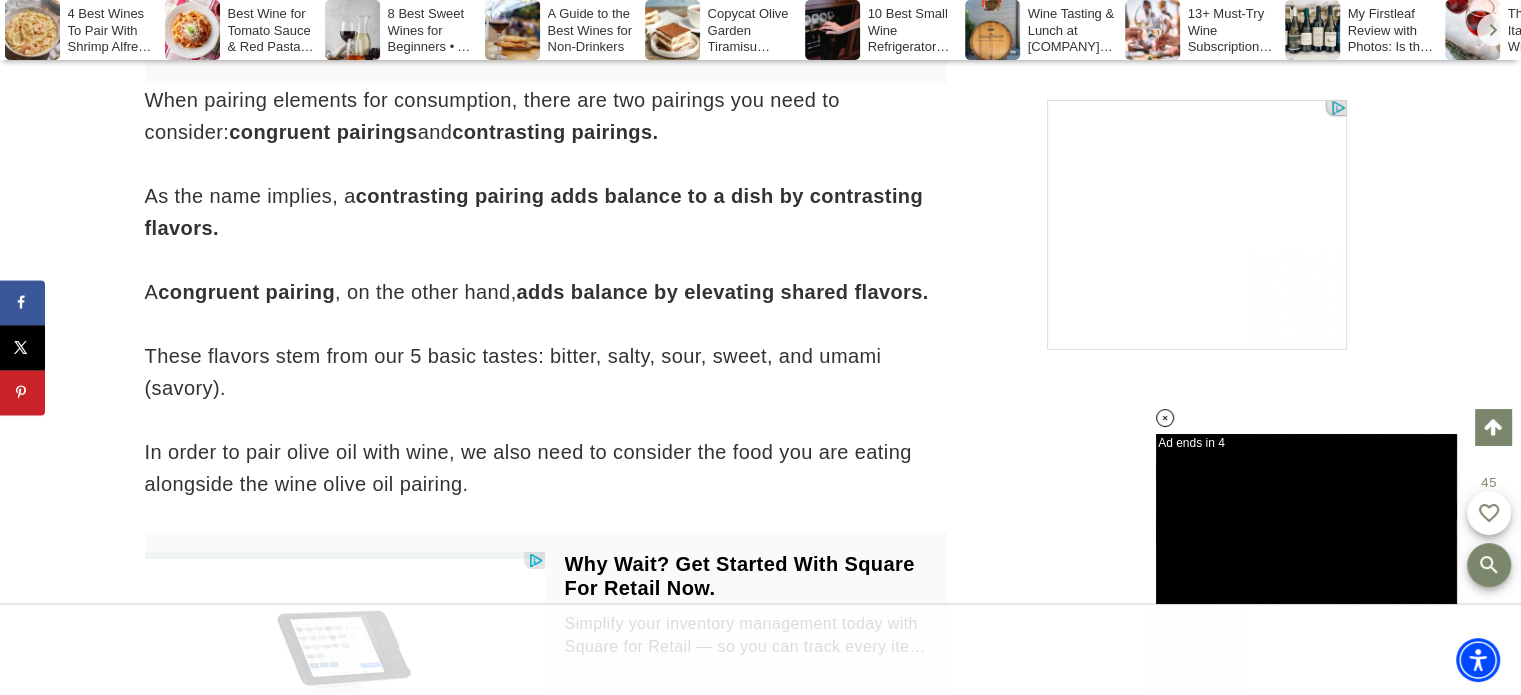 drag, startPoint x: 142, startPoint y: 159, endPoint x: 488, endPoint y: 555, distance: 525.8631 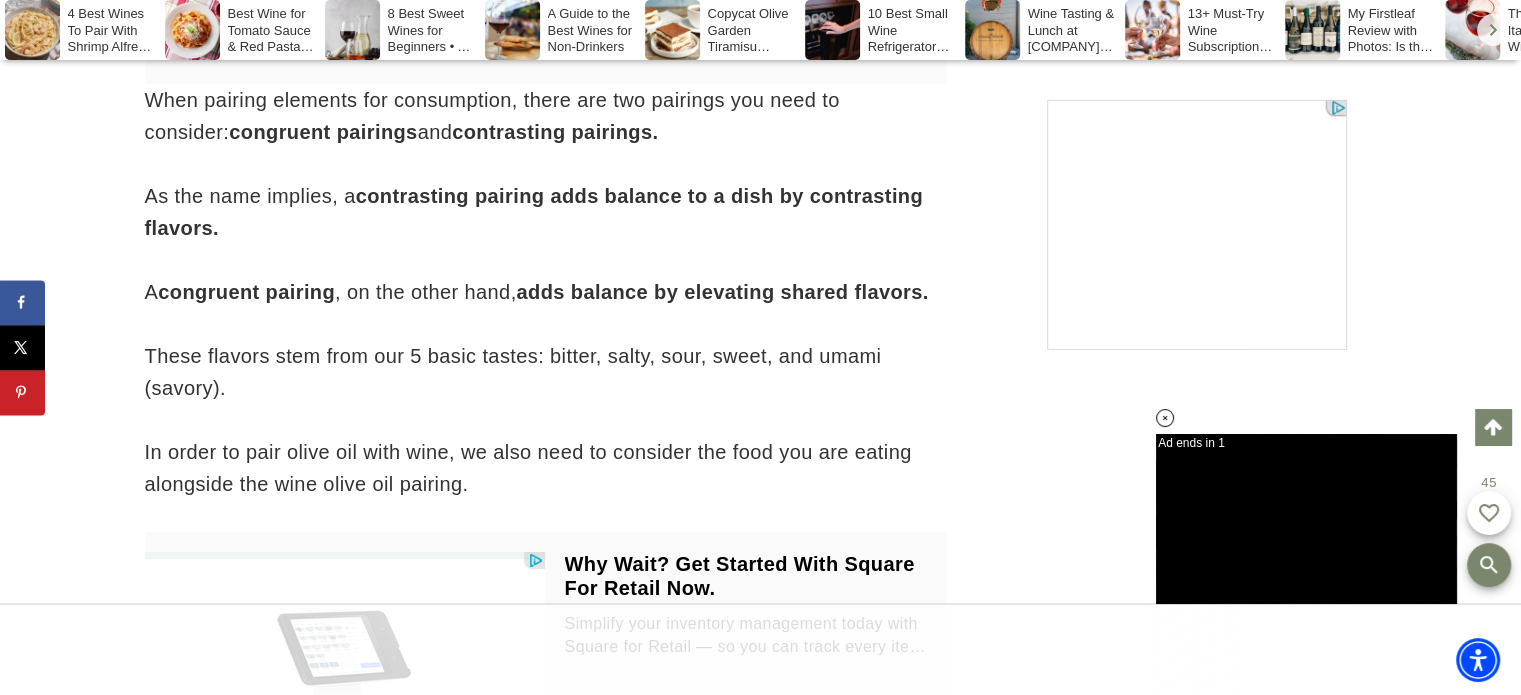 copy on "When pairing elements for consumption, there are two pairings you need to consider:  congruent pairings  and  contrasting pairings.
As the name implies, a  contrasting pairing adds balance to a dish by contrasting flavors.
A  congruent pairing , on the other hand,  adds balance by elevating shared flavors.
These flavors stem from our 5 basic tastes: bitter, salty, sour, sweet, and umami (savory).
In order to pair olive oil with wine, we also need to consider the food you are eating alongside the wine olive oil pairing." 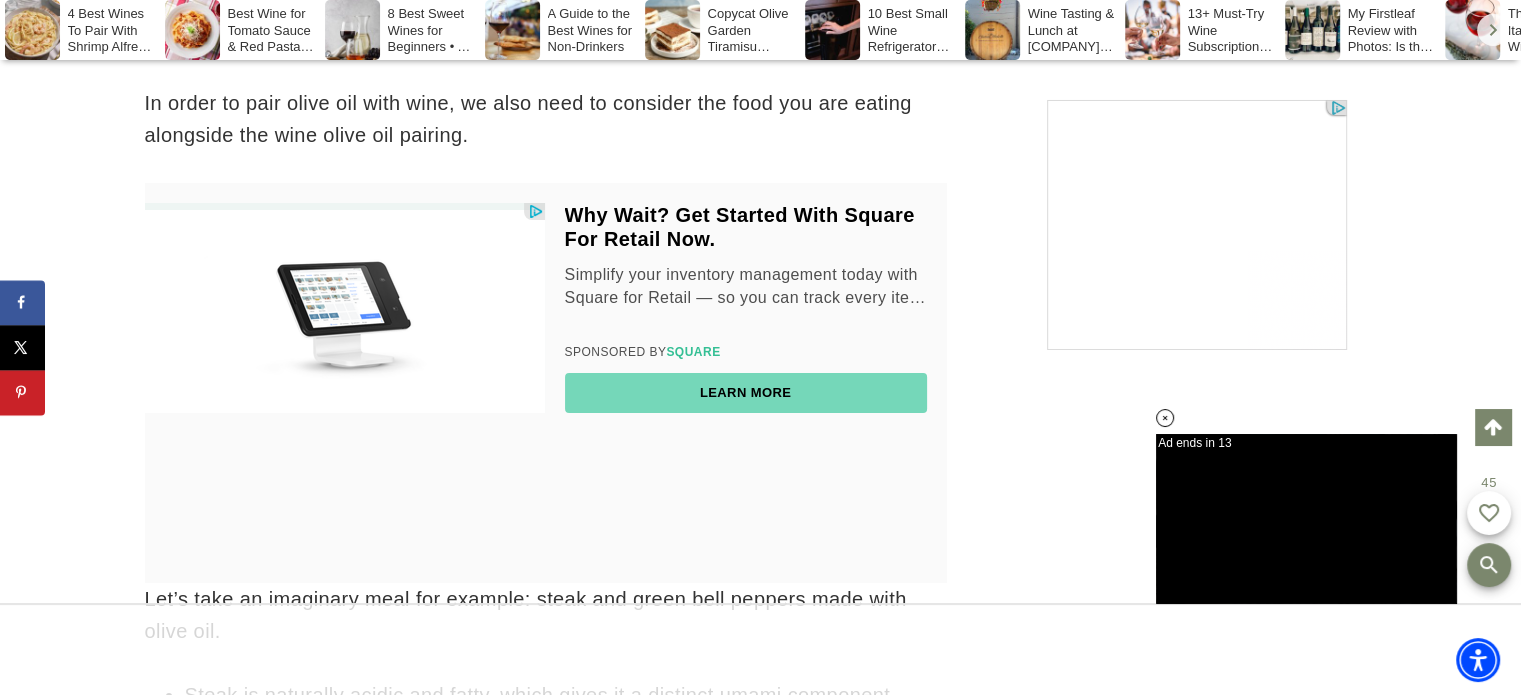 scroll, scrollTop: 7775, scrollLeft: 0, axis: vertical 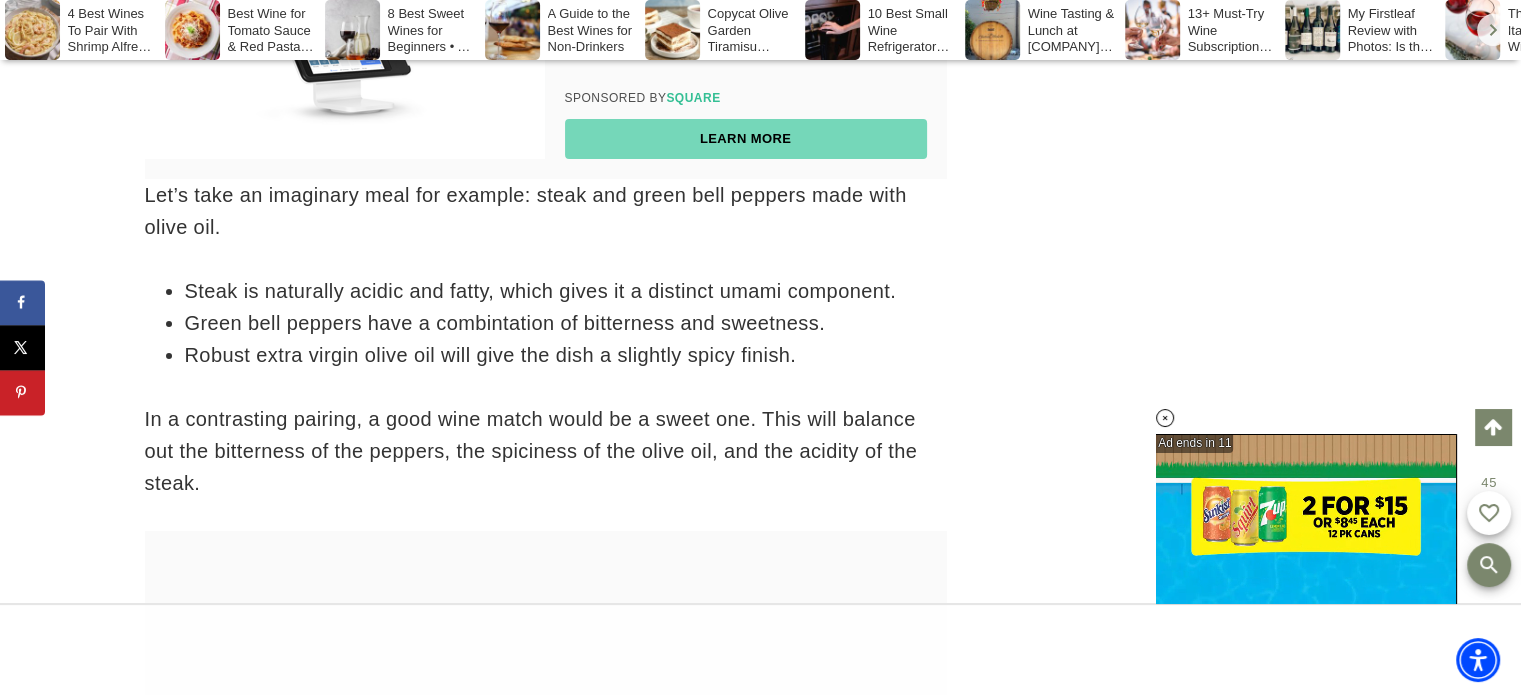 click on "Robust extra virgin olive oil will give the dish a slightly spicy finish." at bounding box center (566, 355) 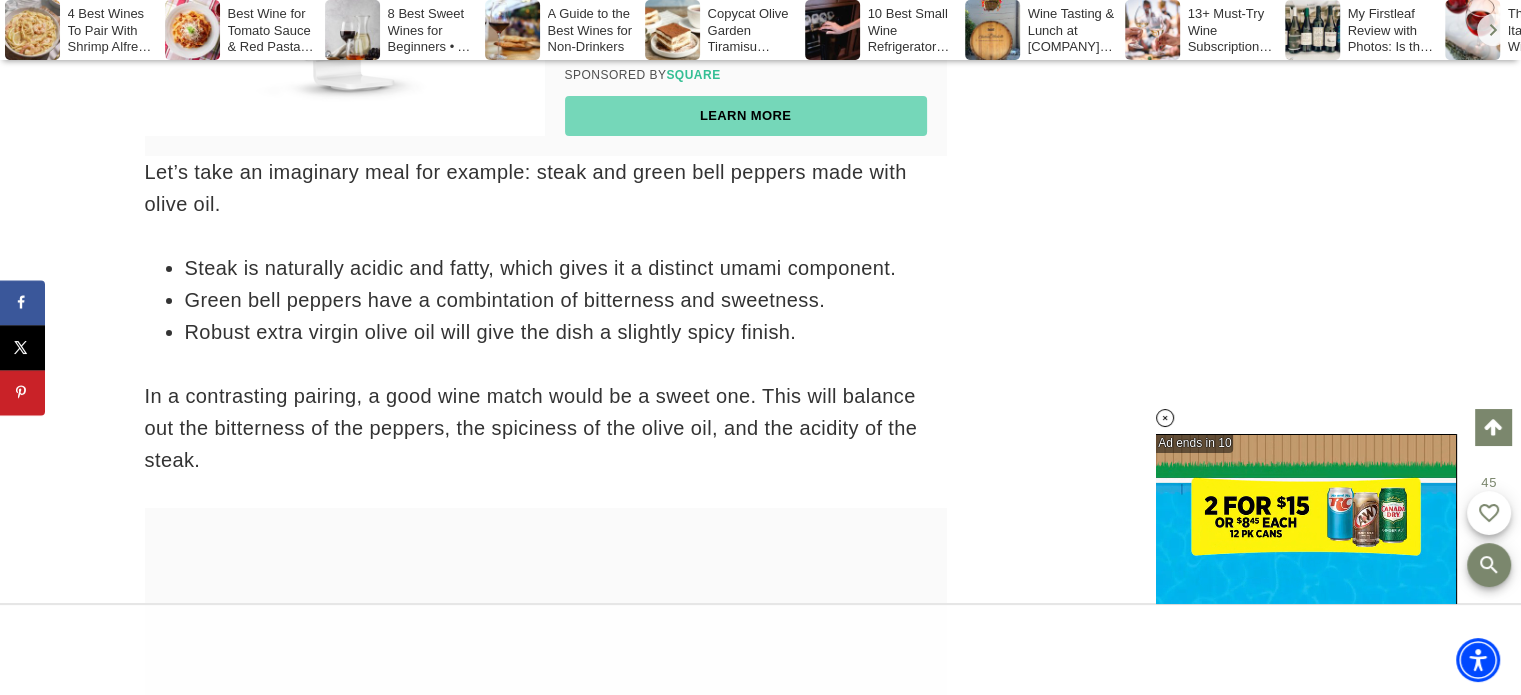scroll, scrollTop: 0, scrollLeft: 0, axis: both 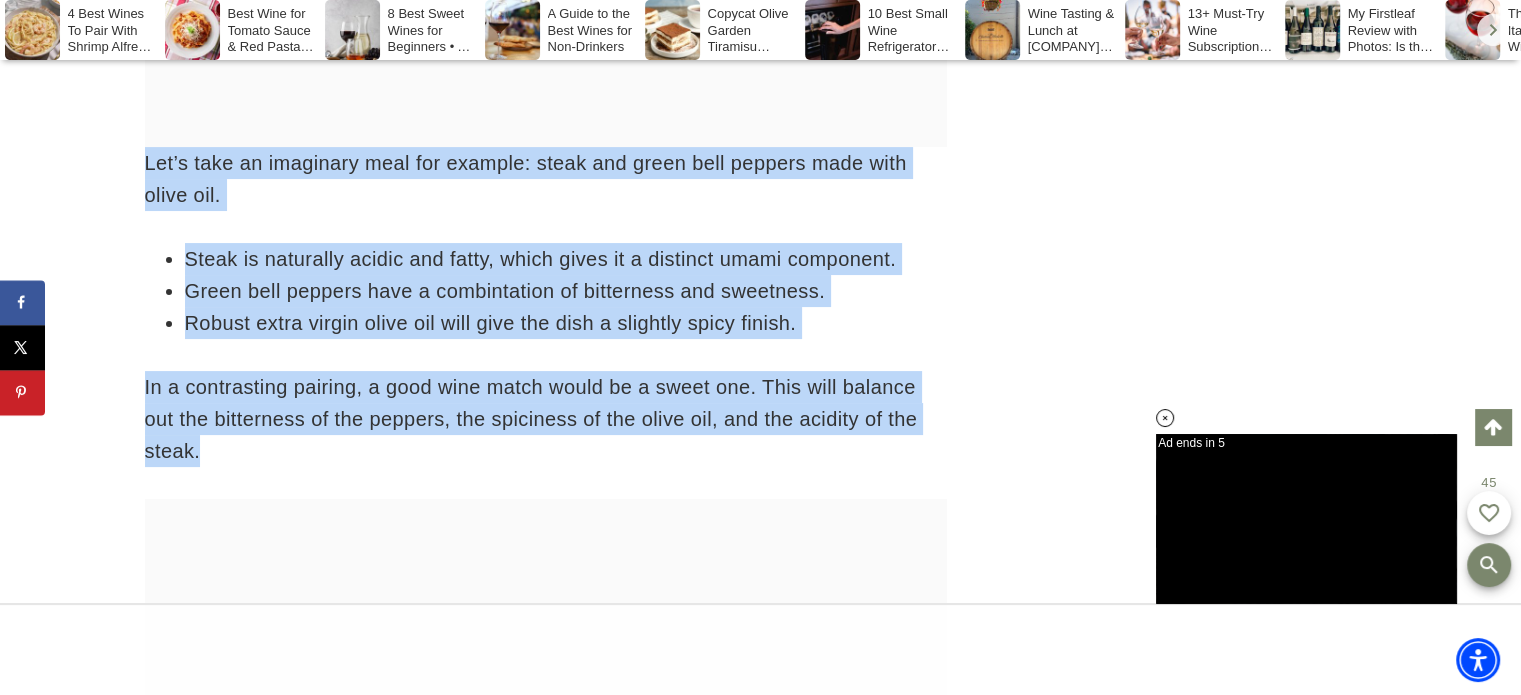 drag, startPoint x: 147, startPoint y: 228, endPoint x: 348, endPoint y: 496, distance: 335 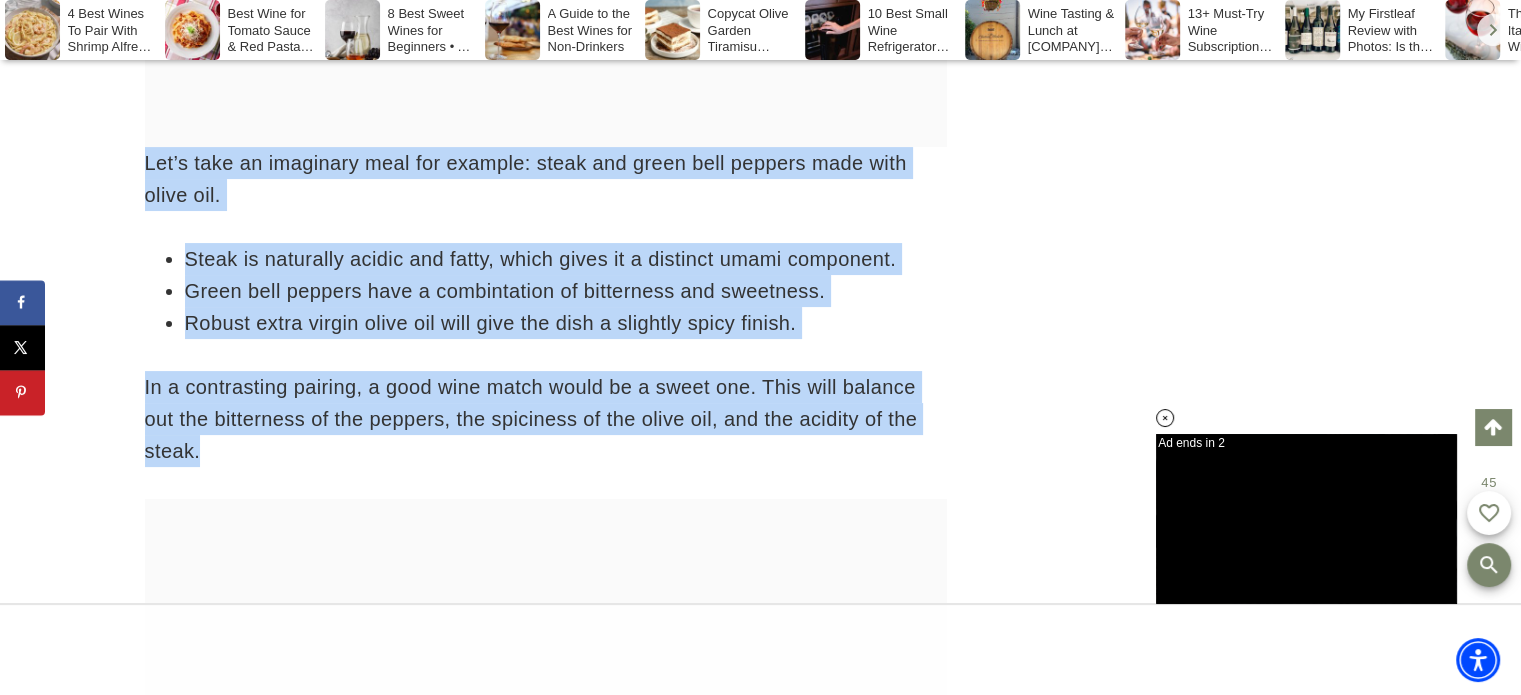 copy on "Let’s take an imaginary meal for example: steak and green bell peppers made with olive oil.
Steak is naturally acidic and fatty, which gives it a distinct umami component.
Green bell peppers have a combintation of bitterness and sweetness.
Robust extra virgin olive oil will give the dish a slightly spicy finish.
In a contrasting pairing, a good wine match would be a sweet one. This will balance out the bitterness of the peppers, the spiciness of the olive oil, and the acidity of the steak." 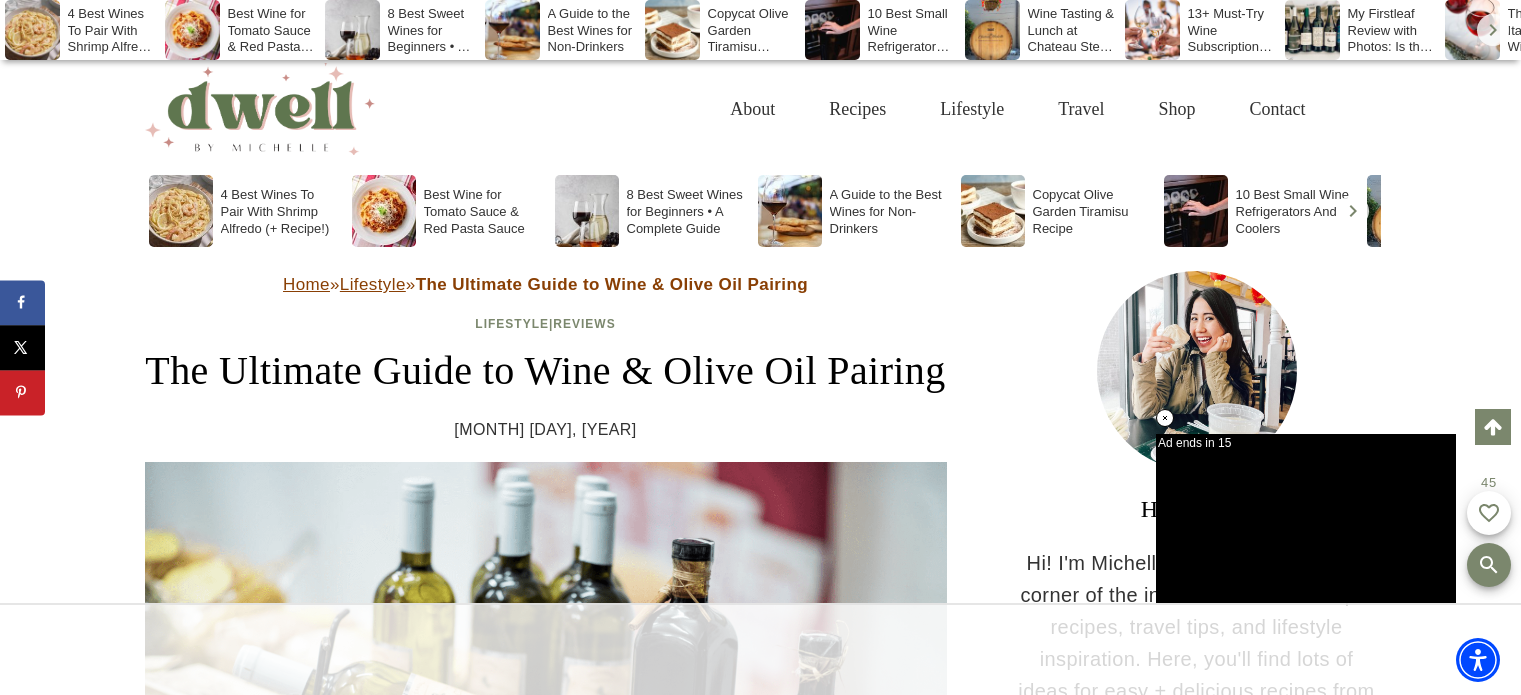 scroll, scrollTop: 7807, scrollLeft: 0, axis: vertical 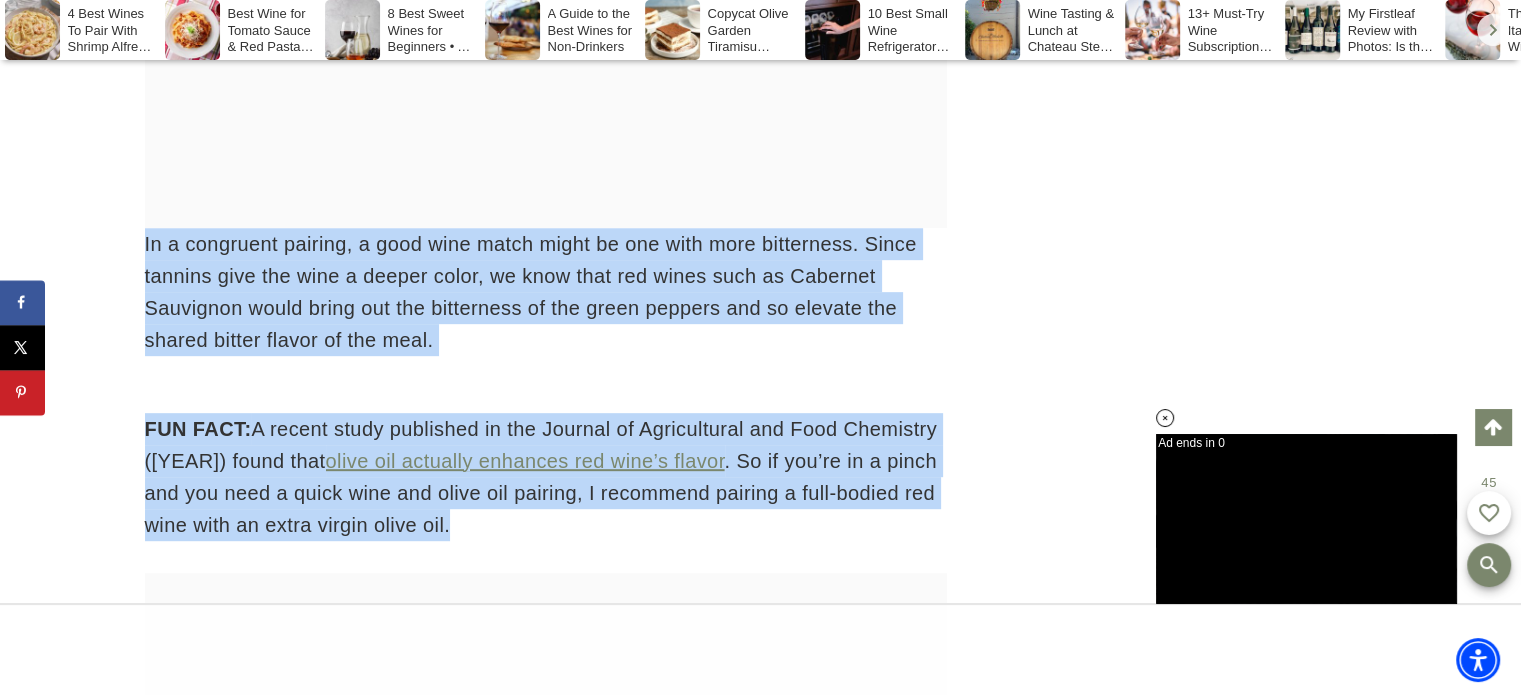 drag, startPoint x: 144, startPoint y: 303, endPoint x: 477, endPoint y: 590, distance: 439.6112 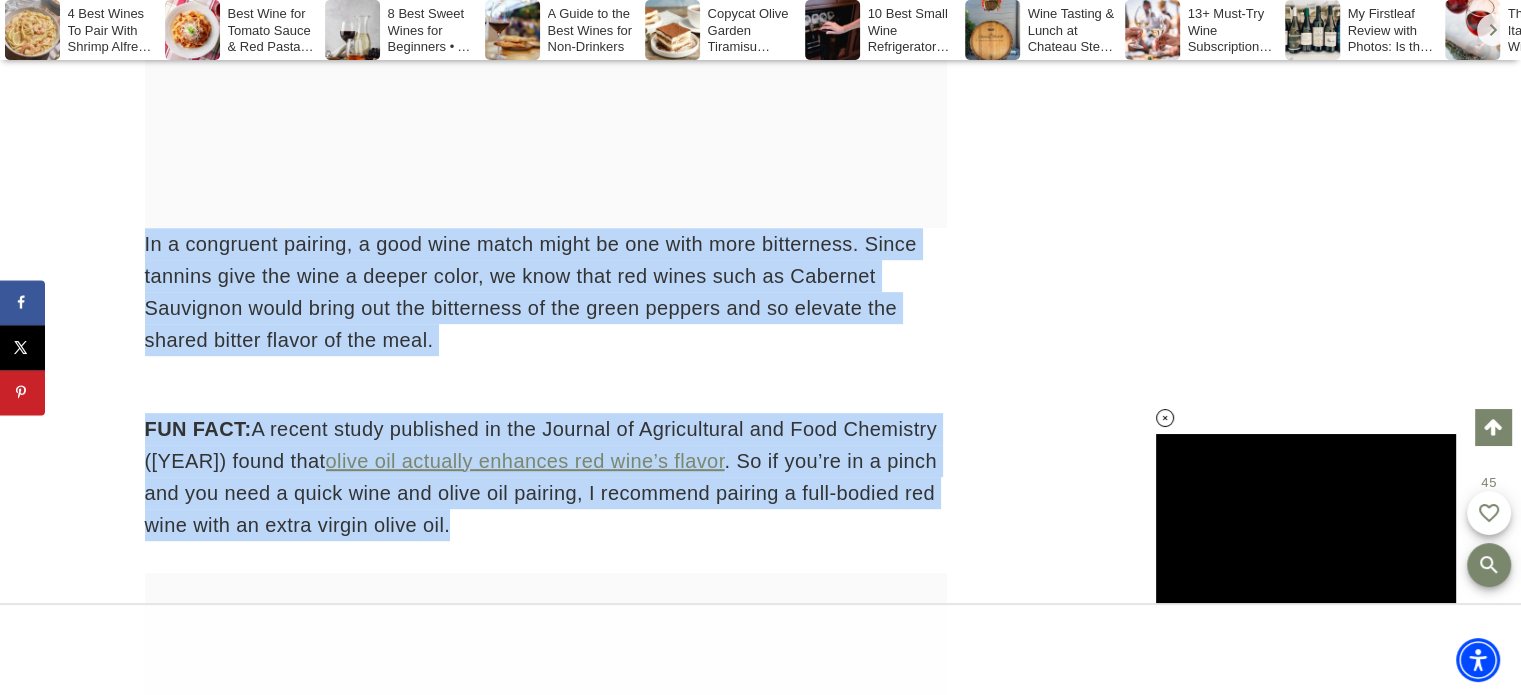 copy on "In a congruent pairing, a good wine match might be one with more bitterness. Since tannins give the wine a deeper color, we know that red wines such as Cabernet Sauvignon would bring out the bitterness of the green peppers and so elevate the shared bitter flavor of the meal.
FUN FACT:  A recent study published in the Journal of Agricultural and Food Chemistry (2021) found that  olive oil actually enhances red wine’s flavor . So if you’re in a pinch and you need a quick wine and olive oil pairing, I recommend pairing a full-bodied red wine with an extra virgin olive oil." 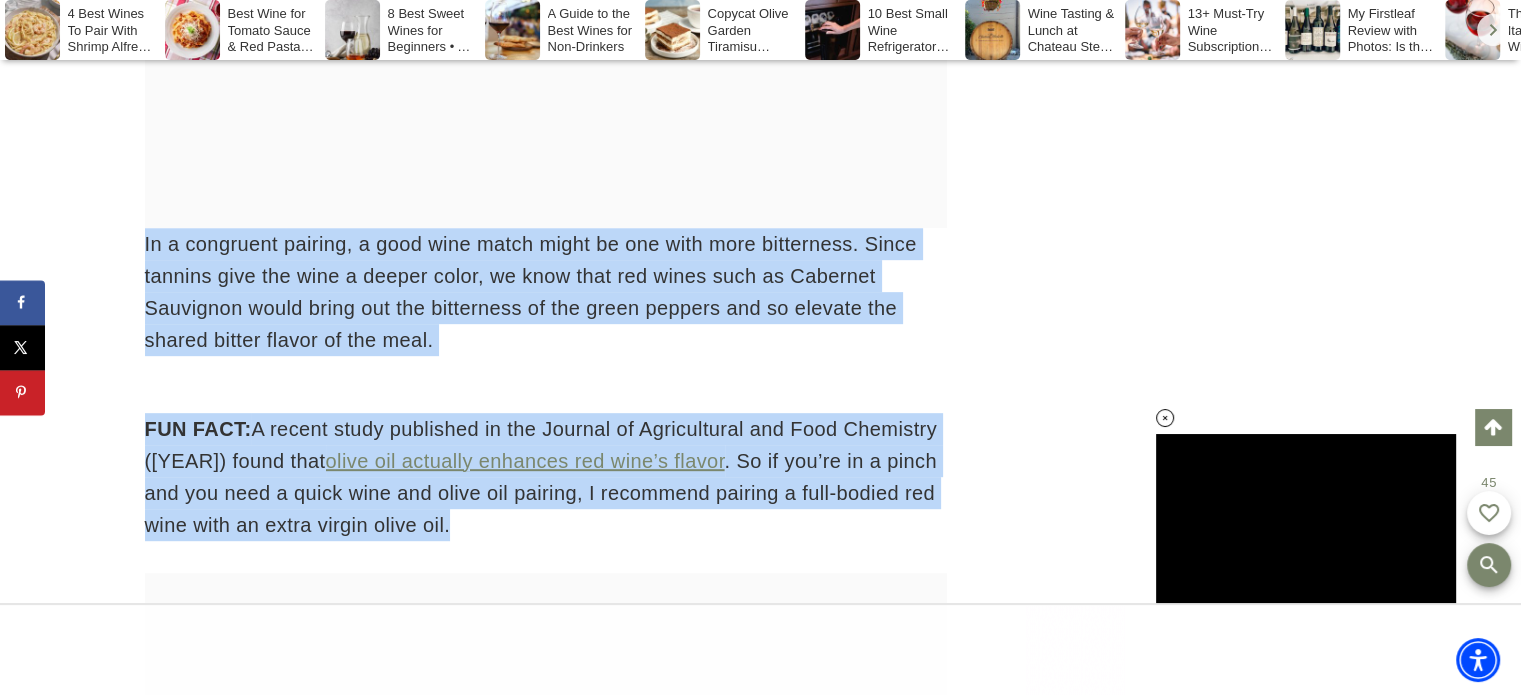 scroll, scrollTop: 0, scrollLeft: 0, axis: both 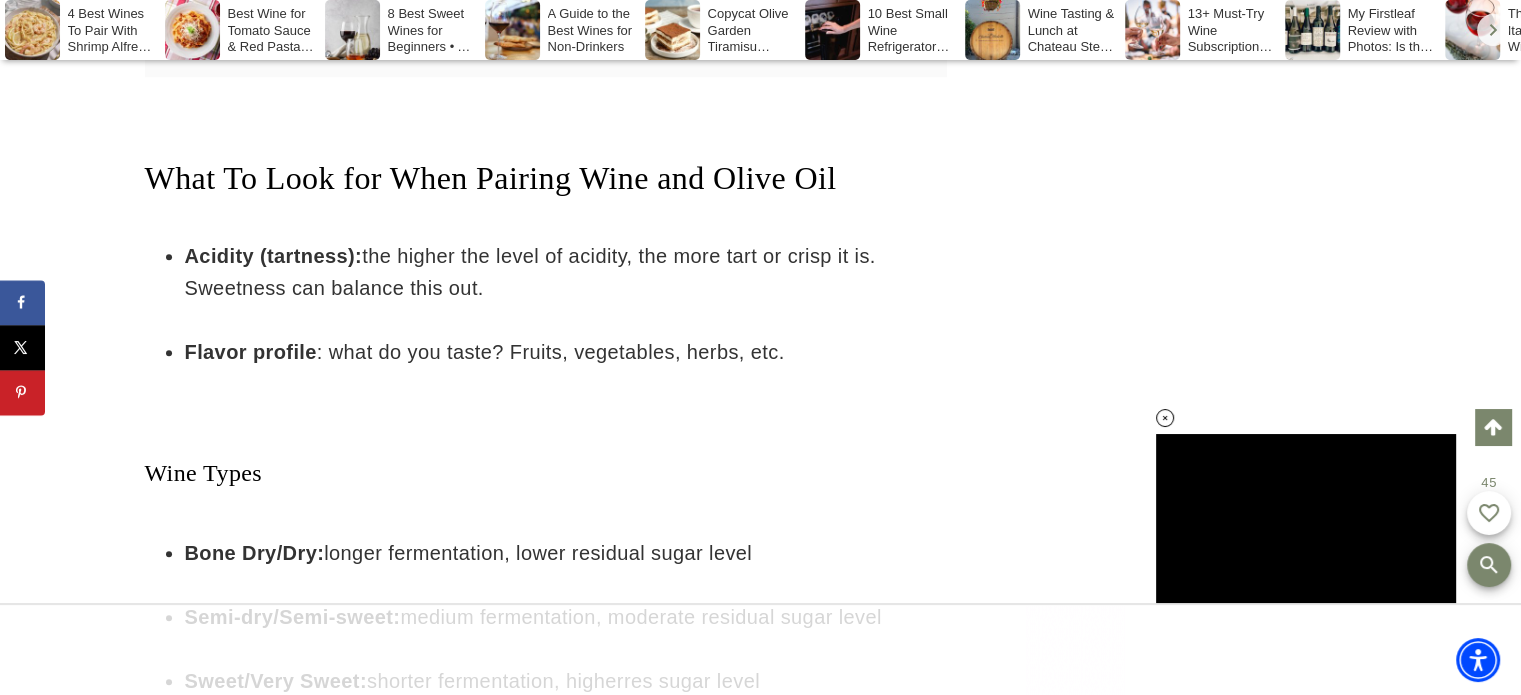 click on "This post may contain affiliate links. Please see my  disclosure policy.  As an Amazon Associate I earn from qualifying purchases.
next stay Ad ends in 0 CC Settings Off Arabic Chinese English French German Hindi Portuguese Spanish Font Color white Font Opacity 100% Font Size 100% Font Family Arial Text Shadow none Background Color black Background Opacity 50% Window Color black Window Opacity 0% White Black Red Green Blue Yellow Magenta Cyan 100% 75% 50% 25% 200% 175% 150% 125% 100% 75% 50% Arial Georgia Garamond Courier New Tahoma Times New Roman Trebuchet MS Verdana None Raised Depressed Uniform Drop Shadow White Black Red Green Blue Yellow Magenta Cyan 100% 75% 50% 25% 0% White Black Red Green Blue Yellow Magenta Cyan 100% 75% 50% 25% 0%
RELATED:  13+ Must-Try Wine Subscription Boxes And Best Wine Clubs In 2021
Table of Contents
hide
1
2" at bounding box center (546, 266) 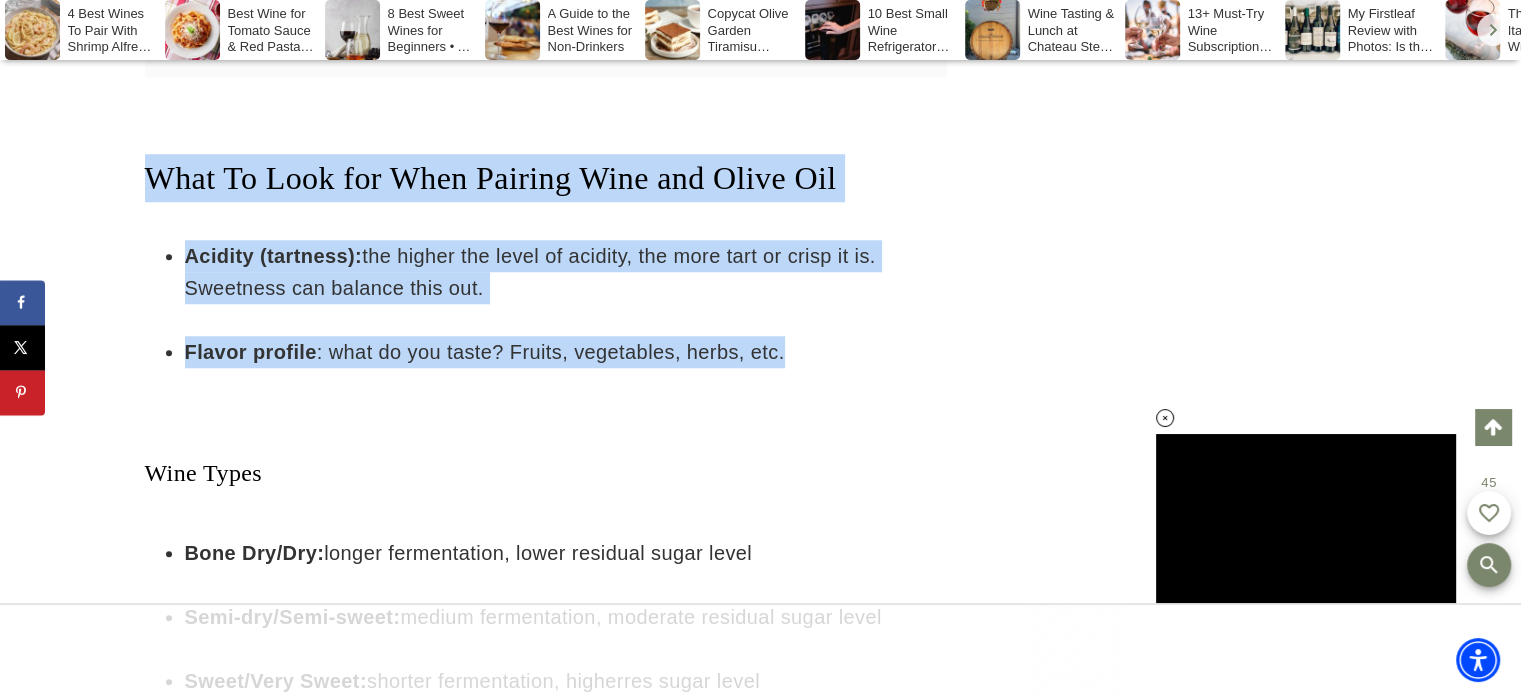 drag, startPoint x: 148, startPoint y: 239, endPoint x: 779, endPoint y: 395, distance: 649.9977 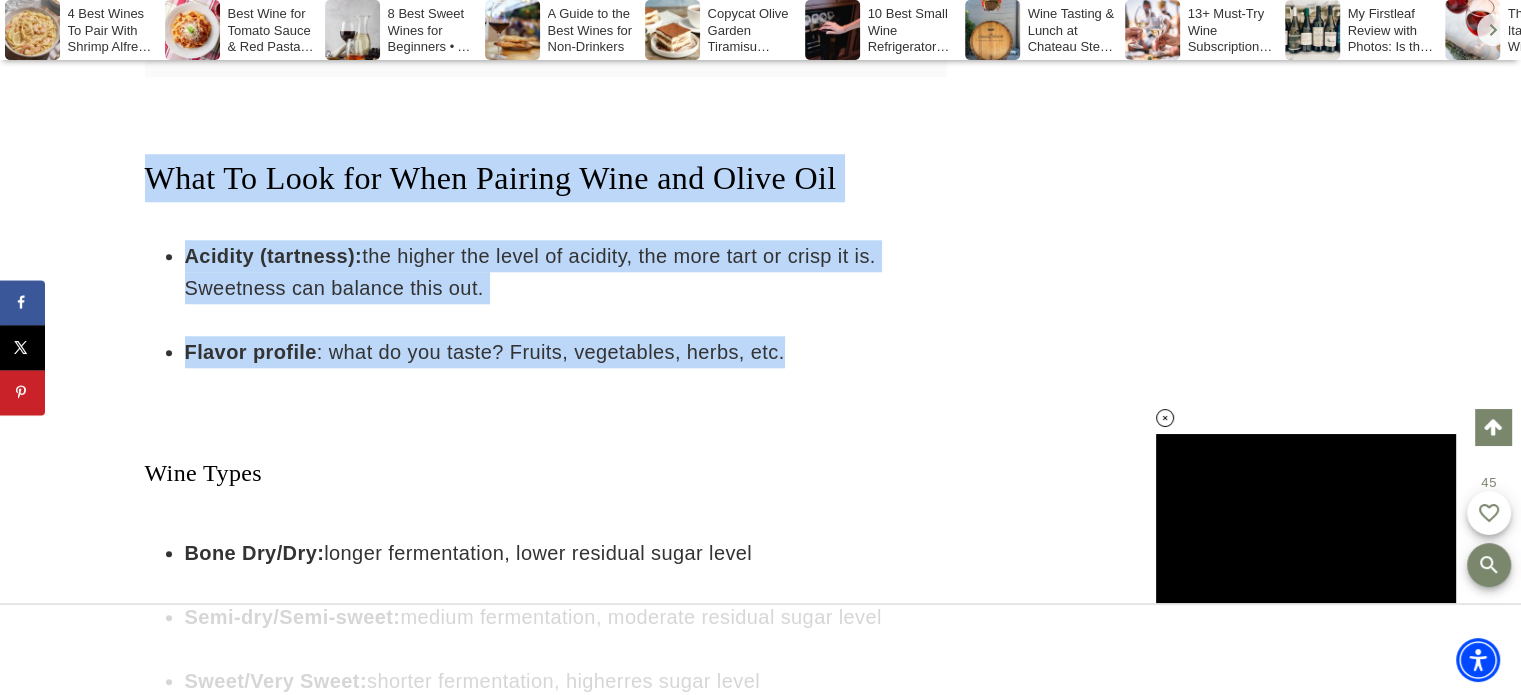 scroll, scrollTop: 9608, scrollLeft: 0, axis: vertical 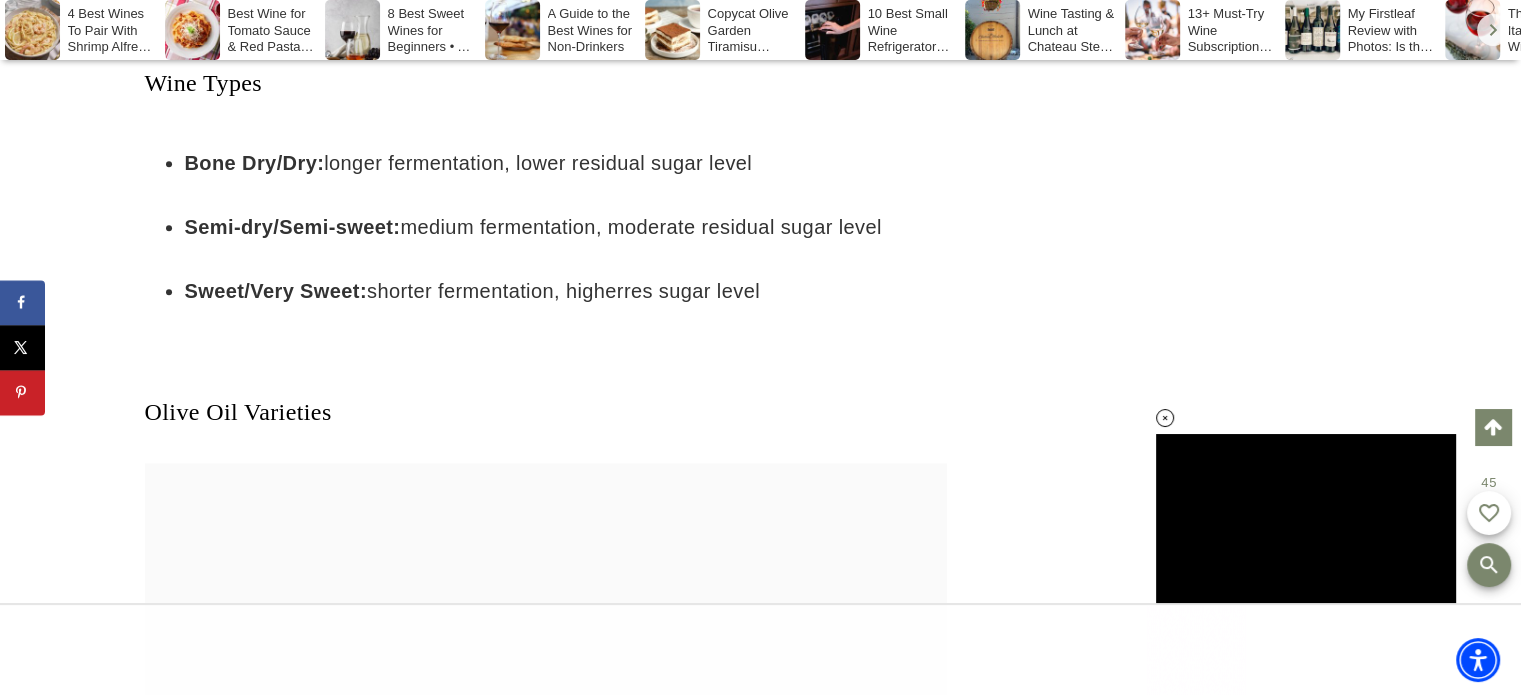 drag, startPoint x: 144, startPoint y: 143, endPoint x: 780, endPoint y: 355, distance: 670.4029 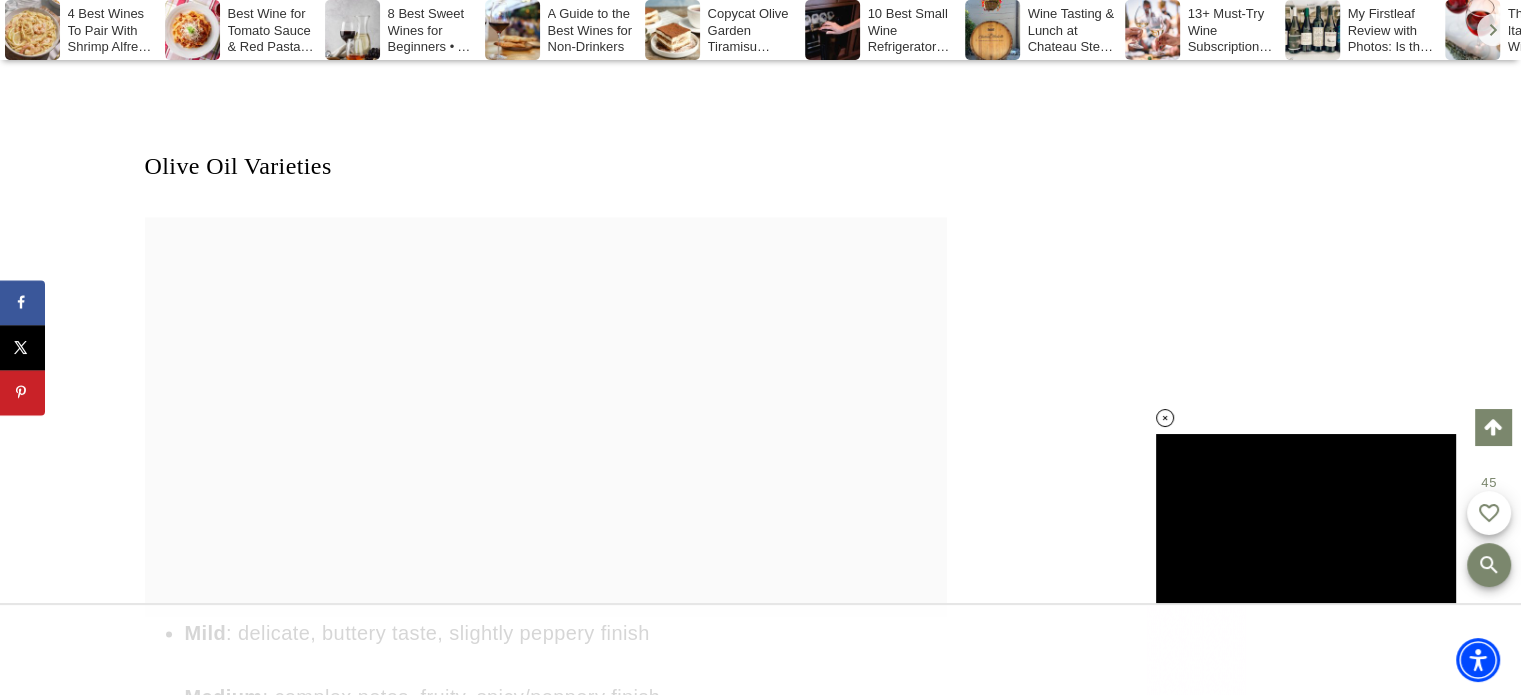 scroll, scrollTop: 10036, scrollLeft: 0, axis: vertical 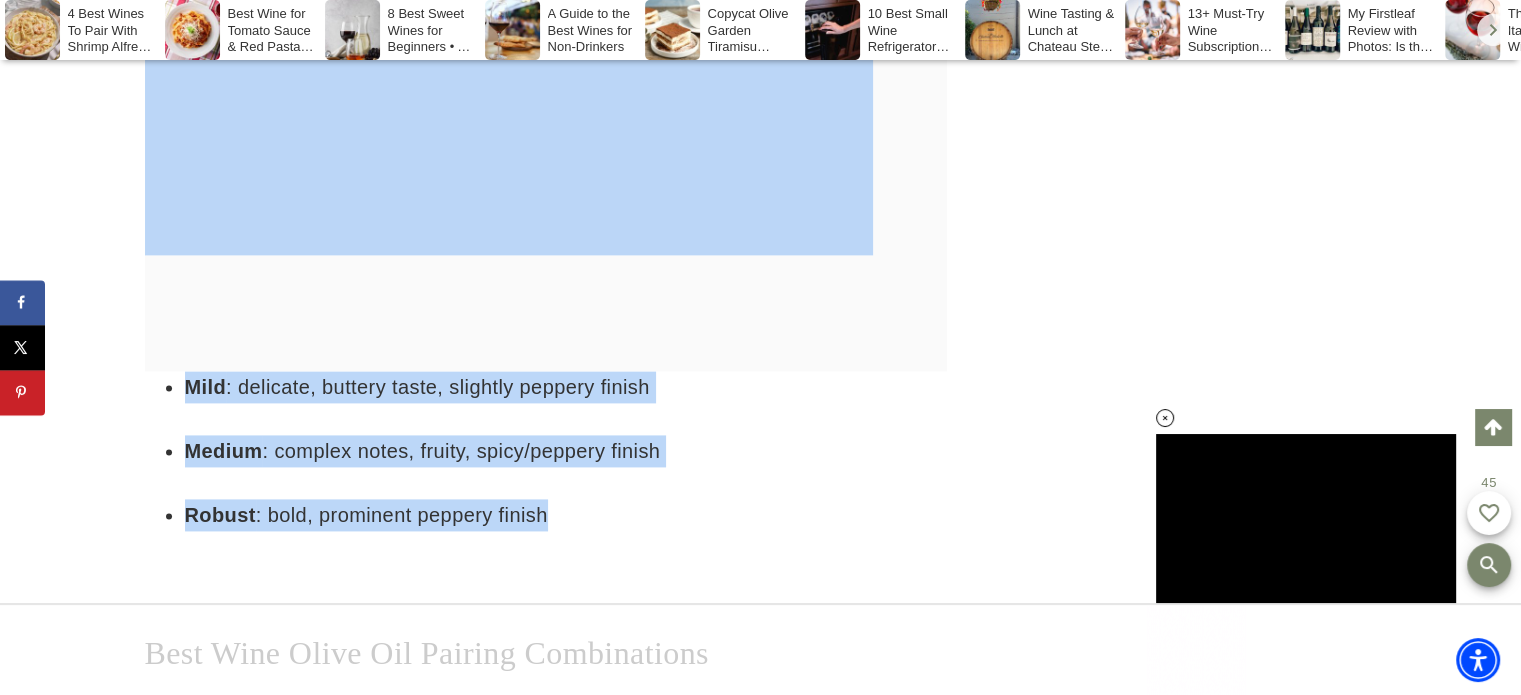drag, startPoint x: 148, startPoint y: 197, endPoint x: 577, endPoint y: 560, distance: 561.9697 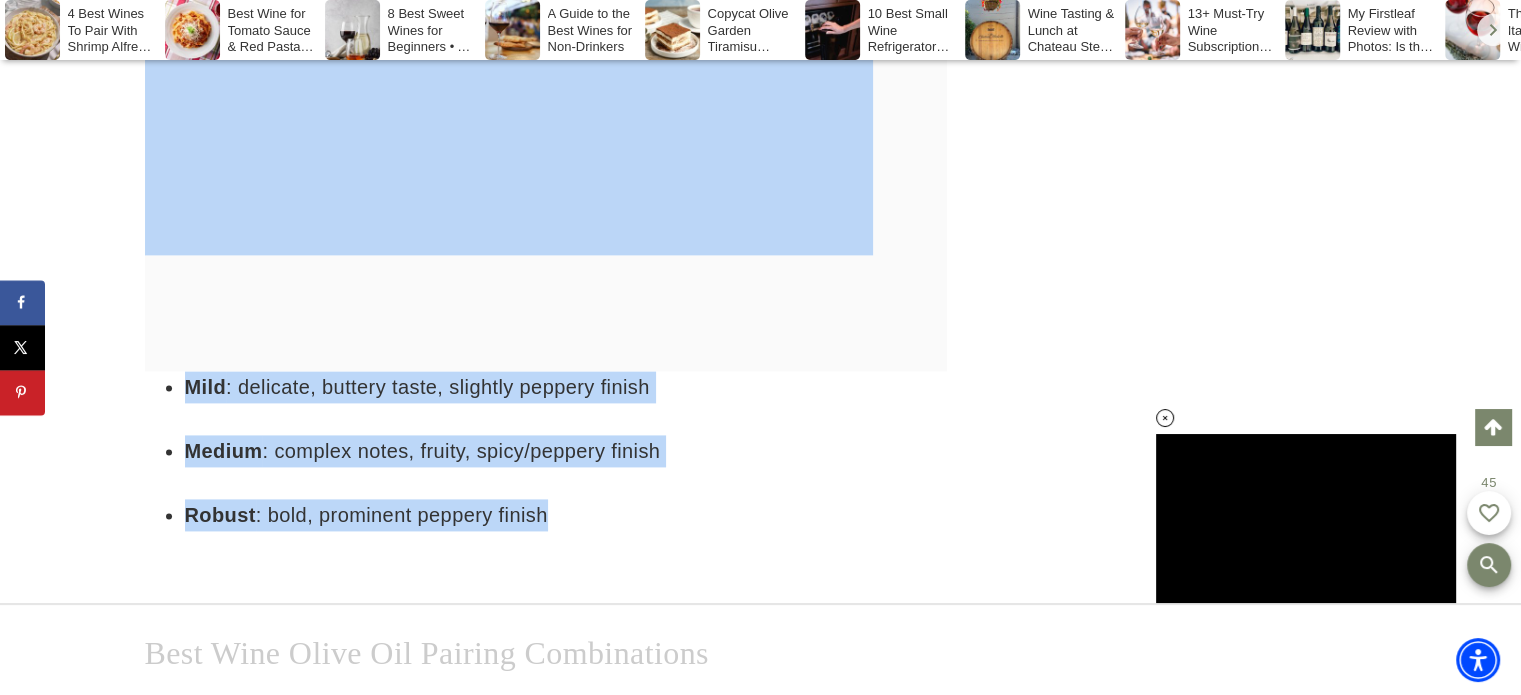 copy on "Olive Oil Varieties
Mild : delicate, buttery taste, slightly peppery finish
Medium : complex notes, fruity, spicy/peppery finish
Robust : bold, prominent peppery finish" 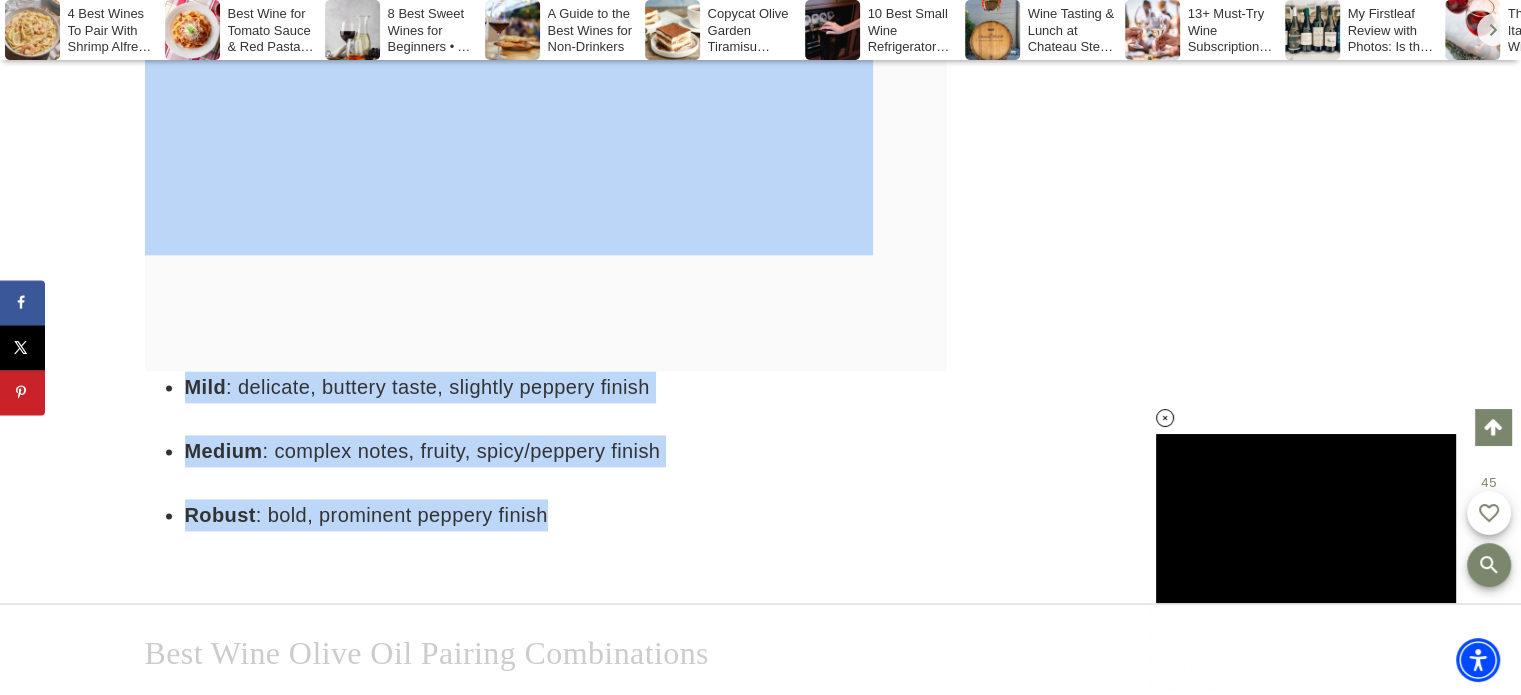 scroll, scrollTop: 0, scrollLeft: 0, axis: both 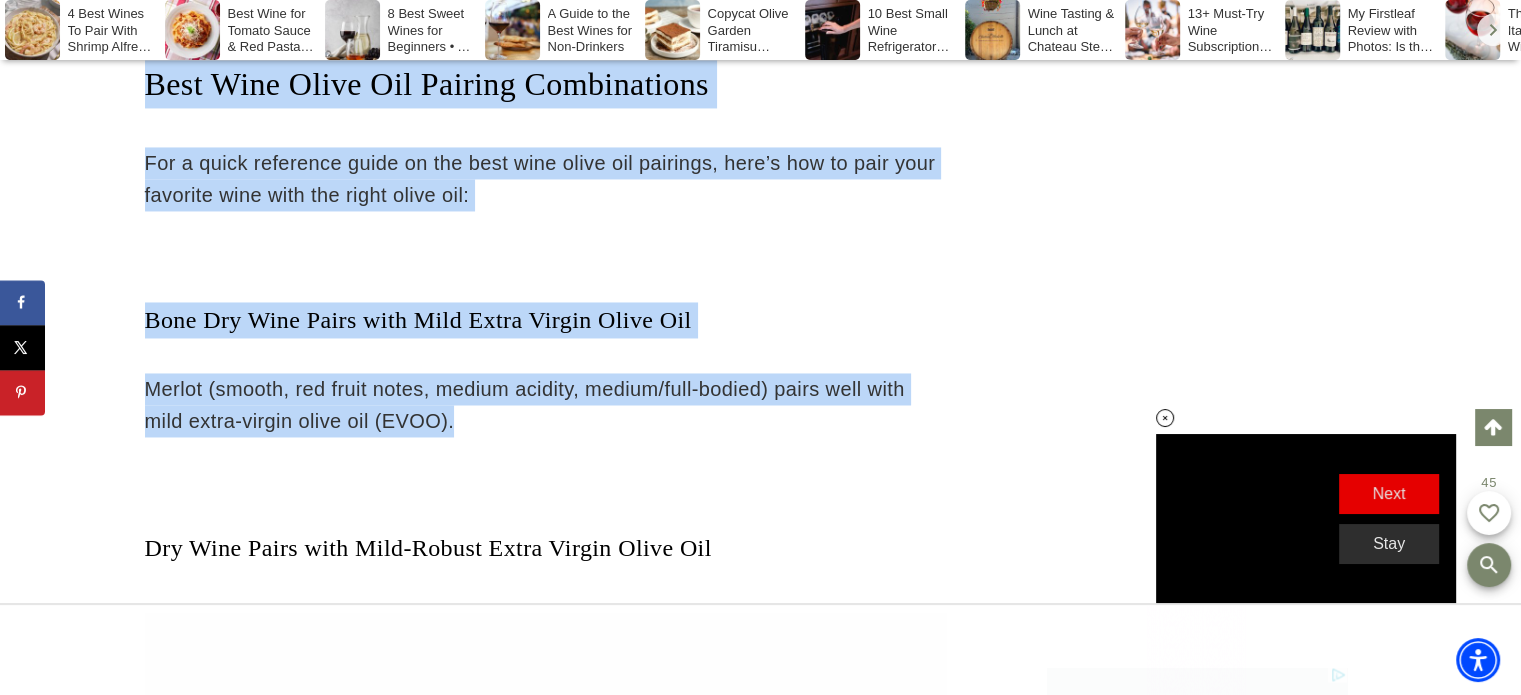 drag, startPoint x: 145, startPoint y: 143, endPoint x: 458, endPoint y: 490, distance: 467.30933 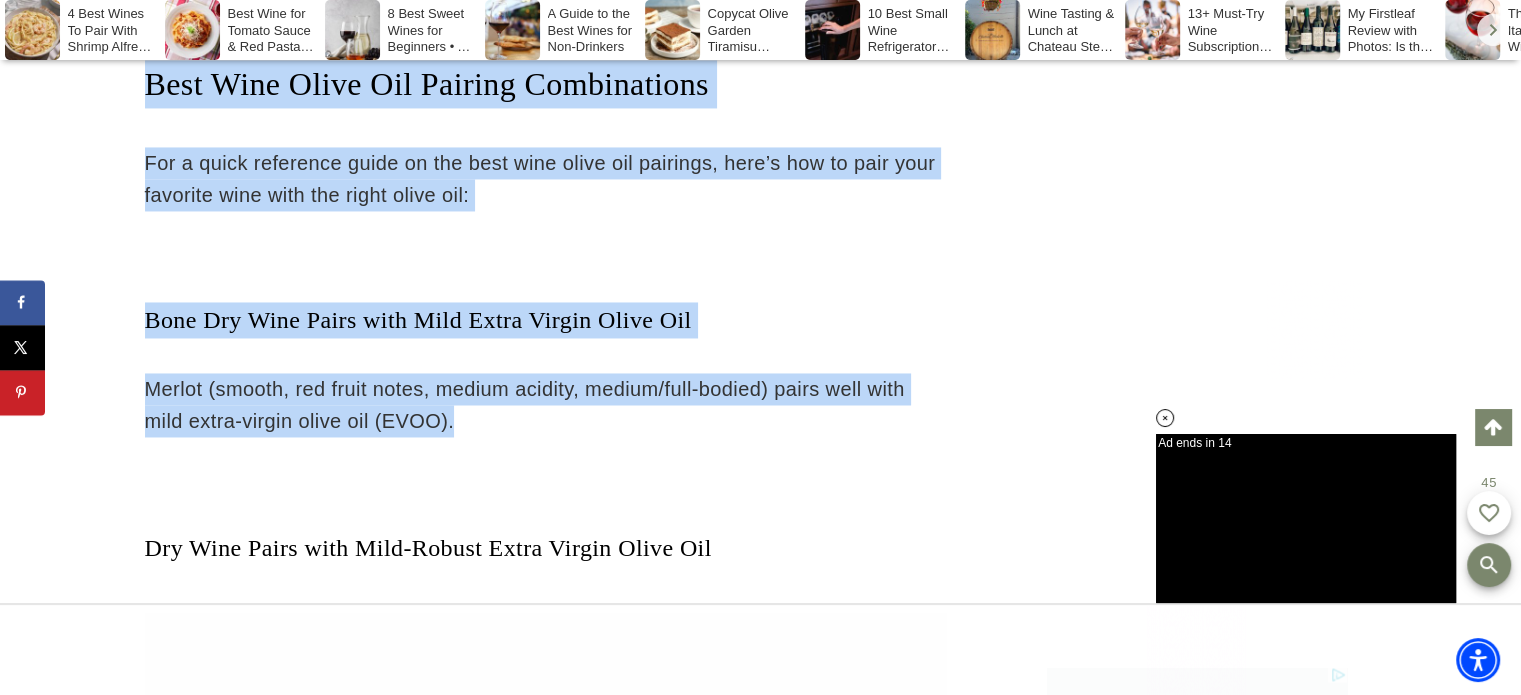 scroll, scrollTop: 0, scrollLeft: 0, axis: both 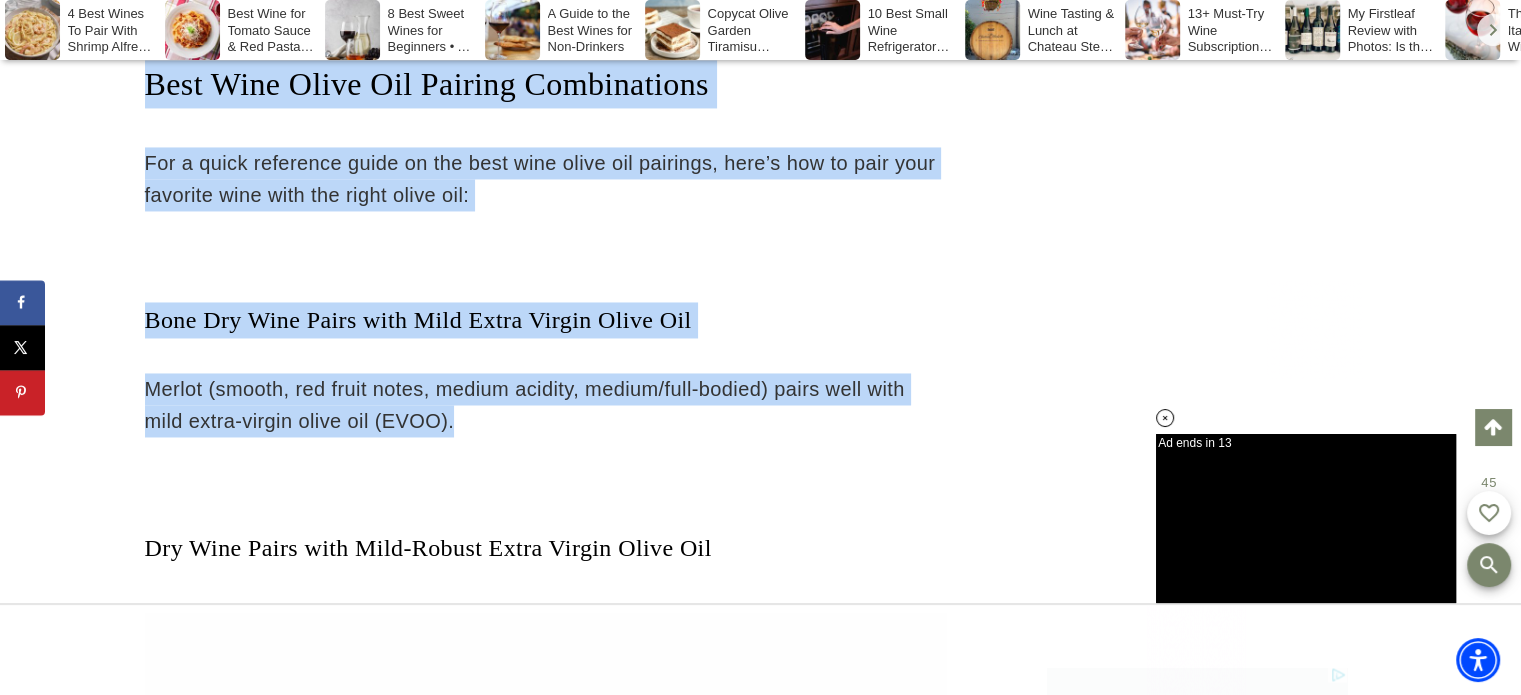 copy on "Best Wine Olive Oil Pairing Combinations
For a quick reference guide on the best wine olive oil pairings, here’s how to pair your favorite wine with the right olive oil:
Bone Dry Wine Pairs with Mild Extra Virgin Olive Oil
Merlot (smooth, red fruit notes, medium acidity, medium/full-bodied) pairs well with mild extra-virgin olive oil (EVOO)." 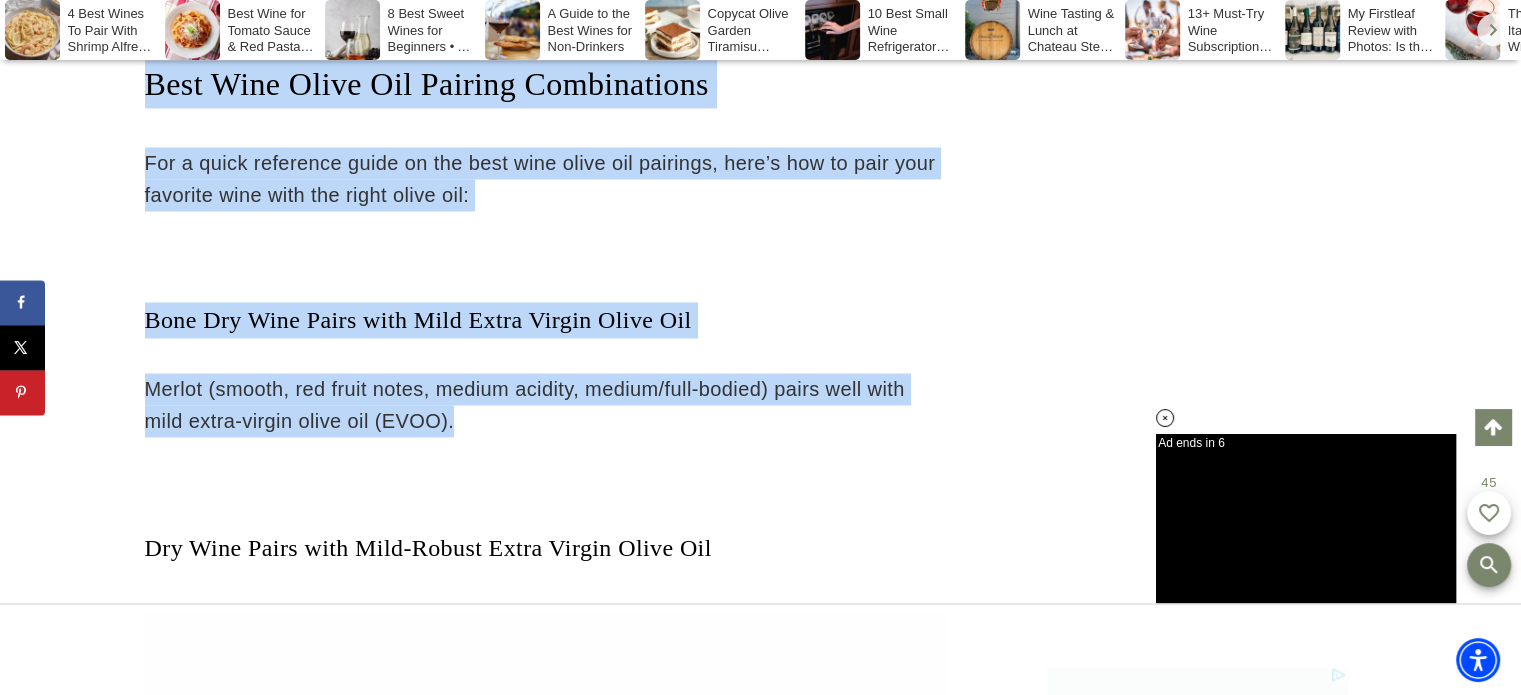 scroll, scrollTop: 11069, scrollLeft: 0, axis: vertical 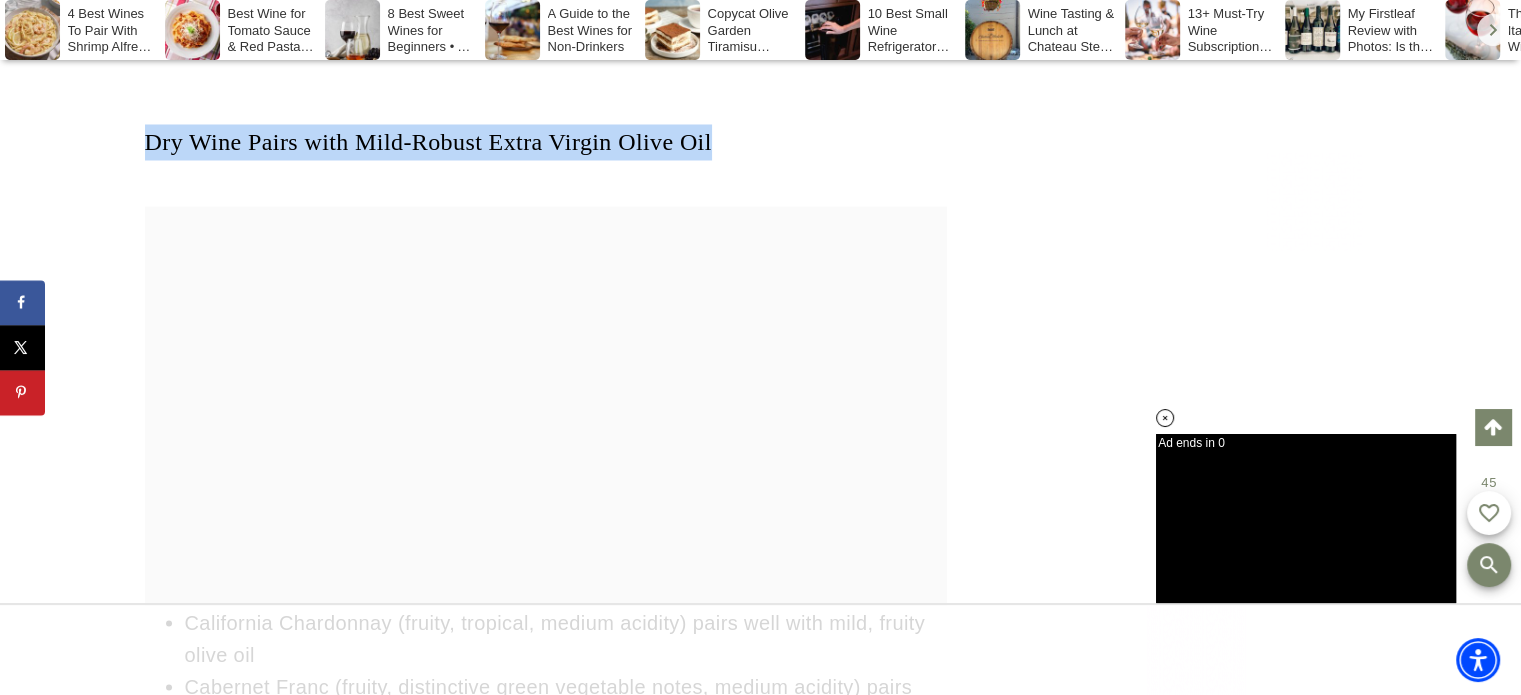 drag, startPoint x: 147, startPoint y: 202, endPoint x: 768, endPoint y: 196, distance: 621.029 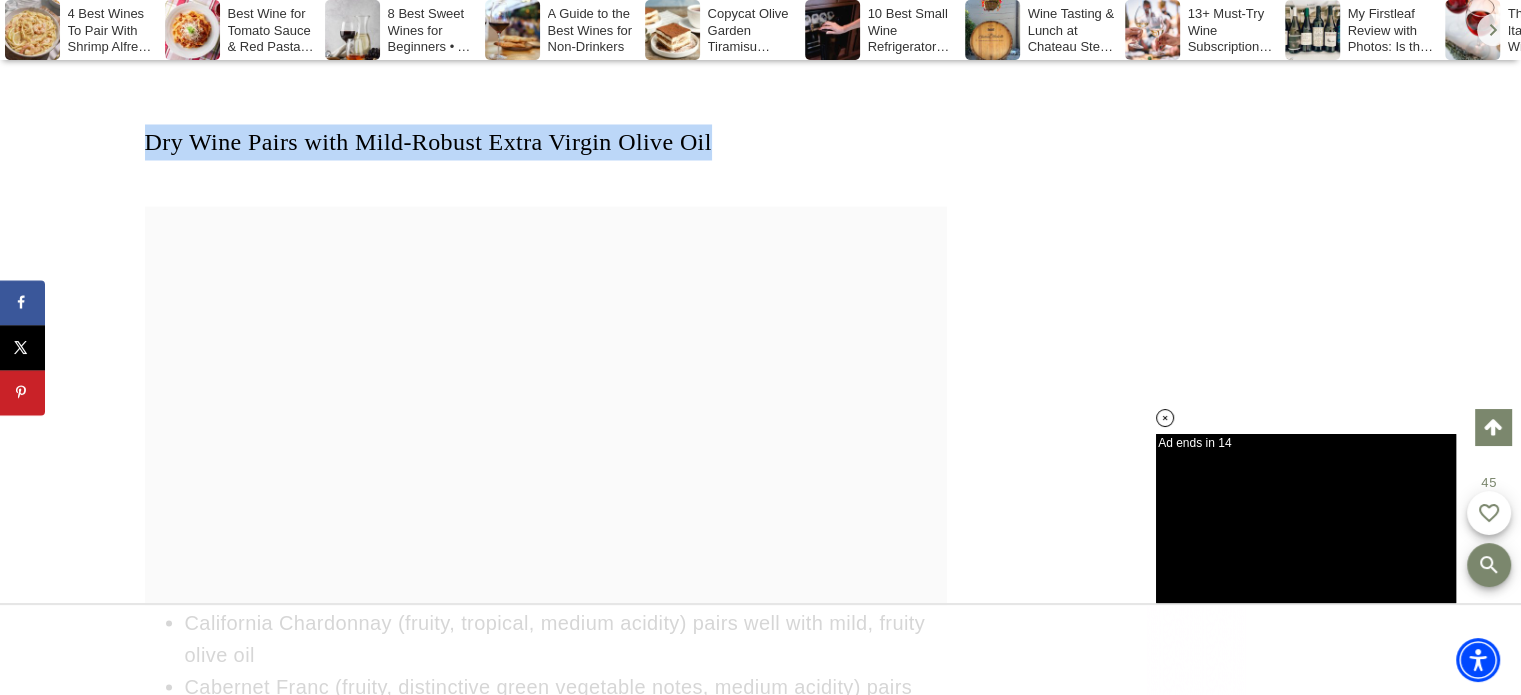 copy on "Dry Wine Pairs with Mild-Robust Extra Virgin Olive Oil" 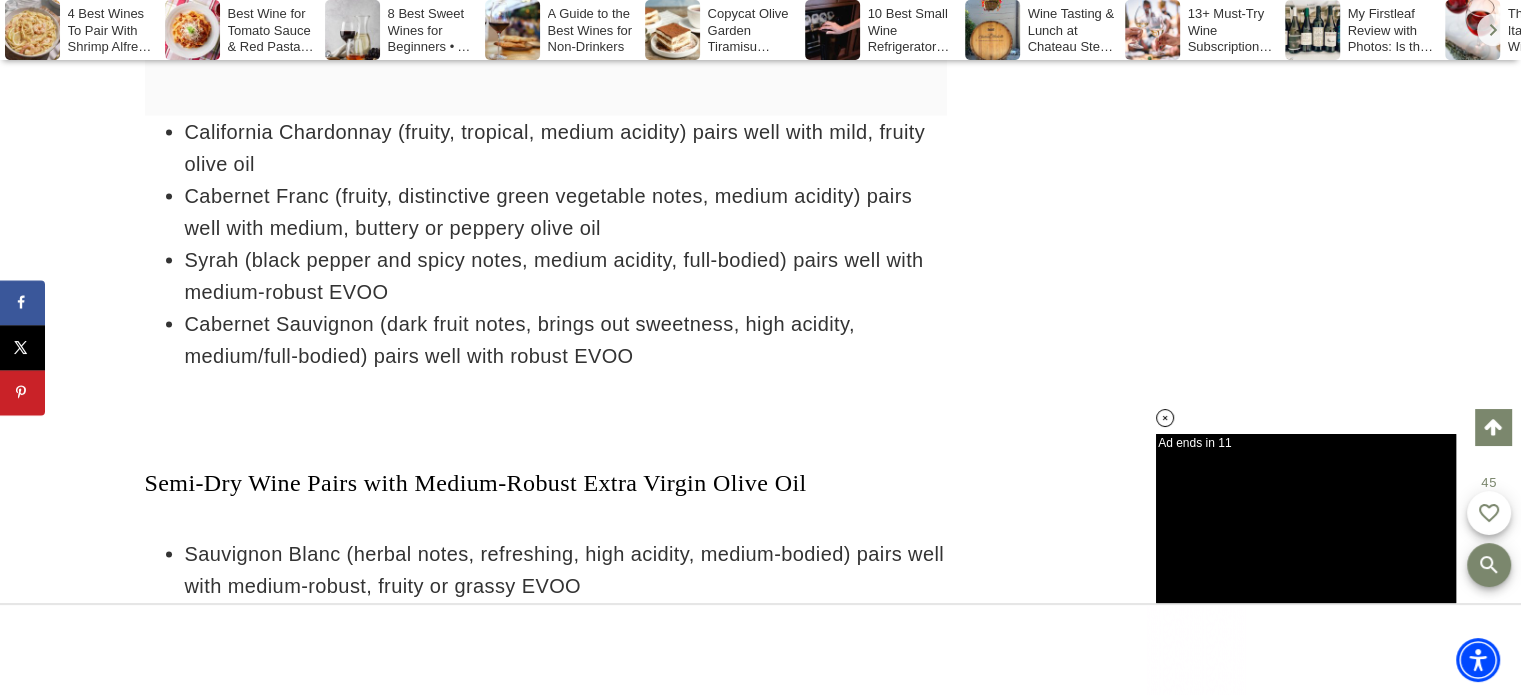 scroll, scrollTop: 11763, scrollLeft: 0, axis: vertical 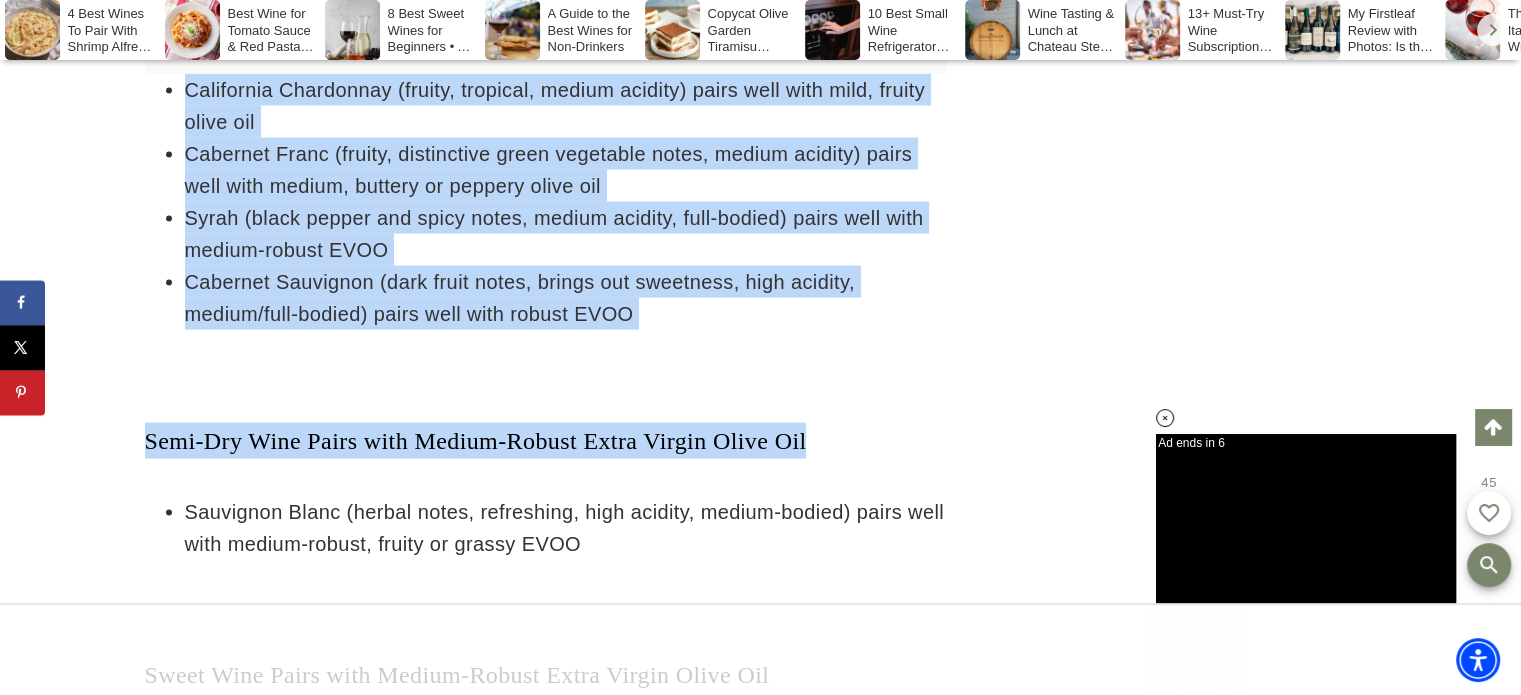 drag, startPoint x: 182, startPoint y: 152, endPoint x: 884, endPoint y: 492, distance: 780.00256 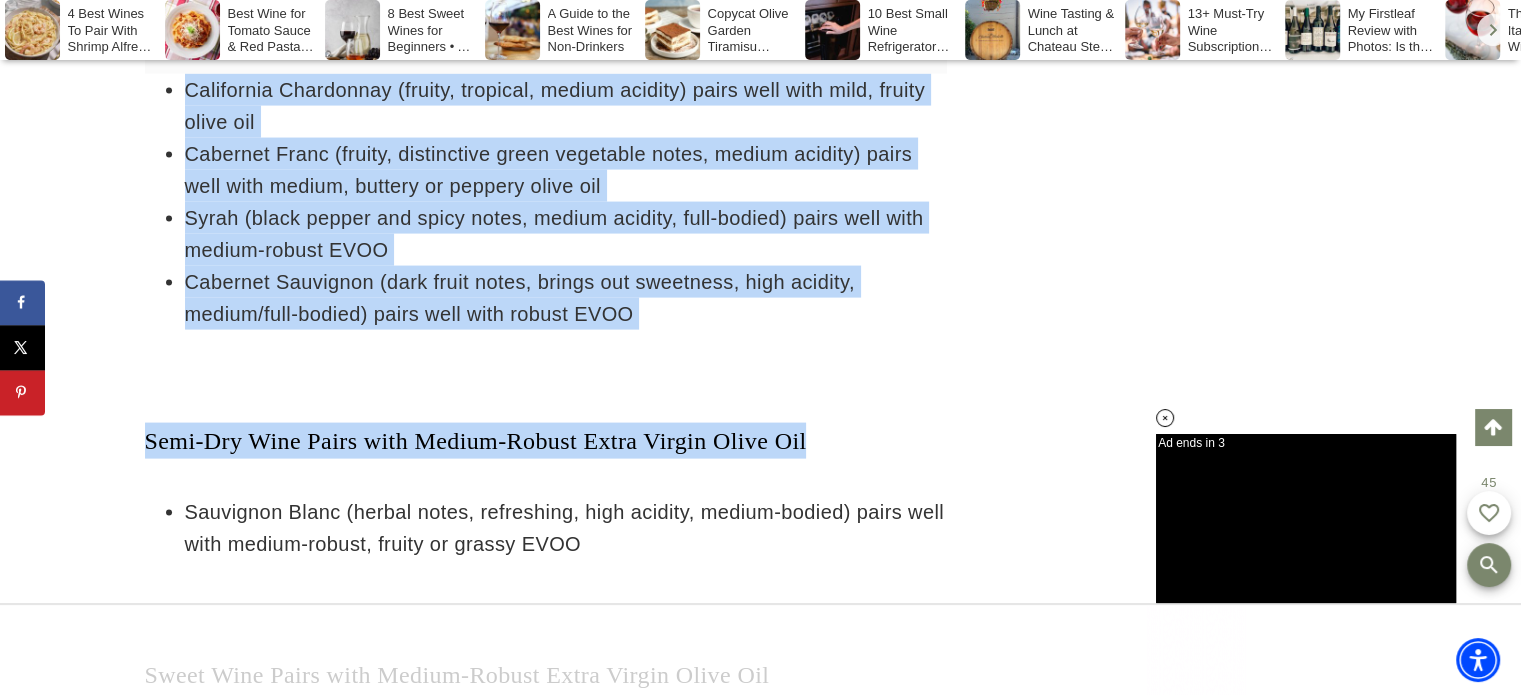 copy on "California Chardonnay (fruity, tropical, medium acidity) pairs well with mild, fruity olive oil
Cabernet Franc (fruity, distinctive green vegetable notes, medium acidity) pairs well with medium, buttery or peppery olive oil
Syrah (black pepper and spicy notes, medium acidity, full-bodied) pairs well with medium-robust EVOO
Cabernet Sauvignon (dark fruit notes, brings out sweetness, high acidity, medium/full-bodied) pairs well with robust EVOO
Semi-Dry Wine Pairs with Medium-Robust Extra Virgin Olive Oil" 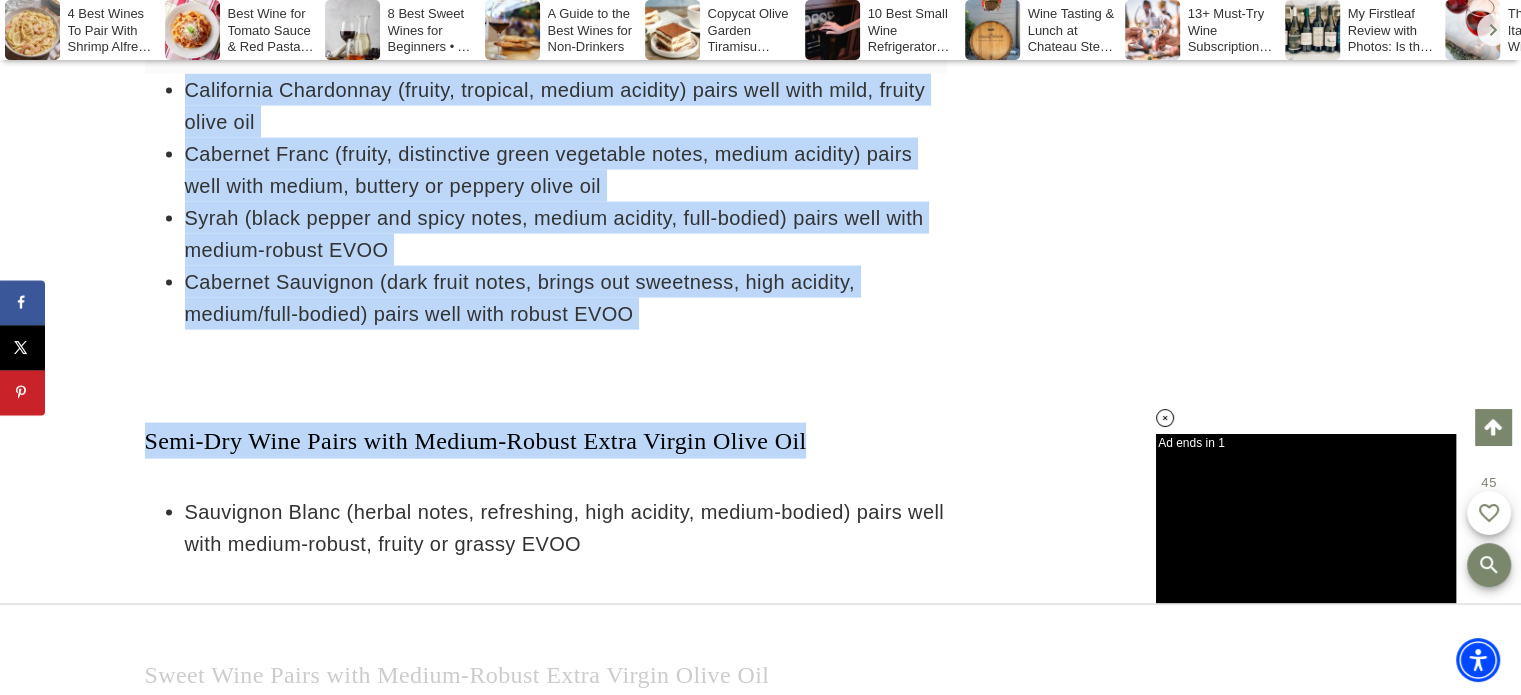 scroll, scrollTop: 11916, scrollLeft: 0, axis: vertical 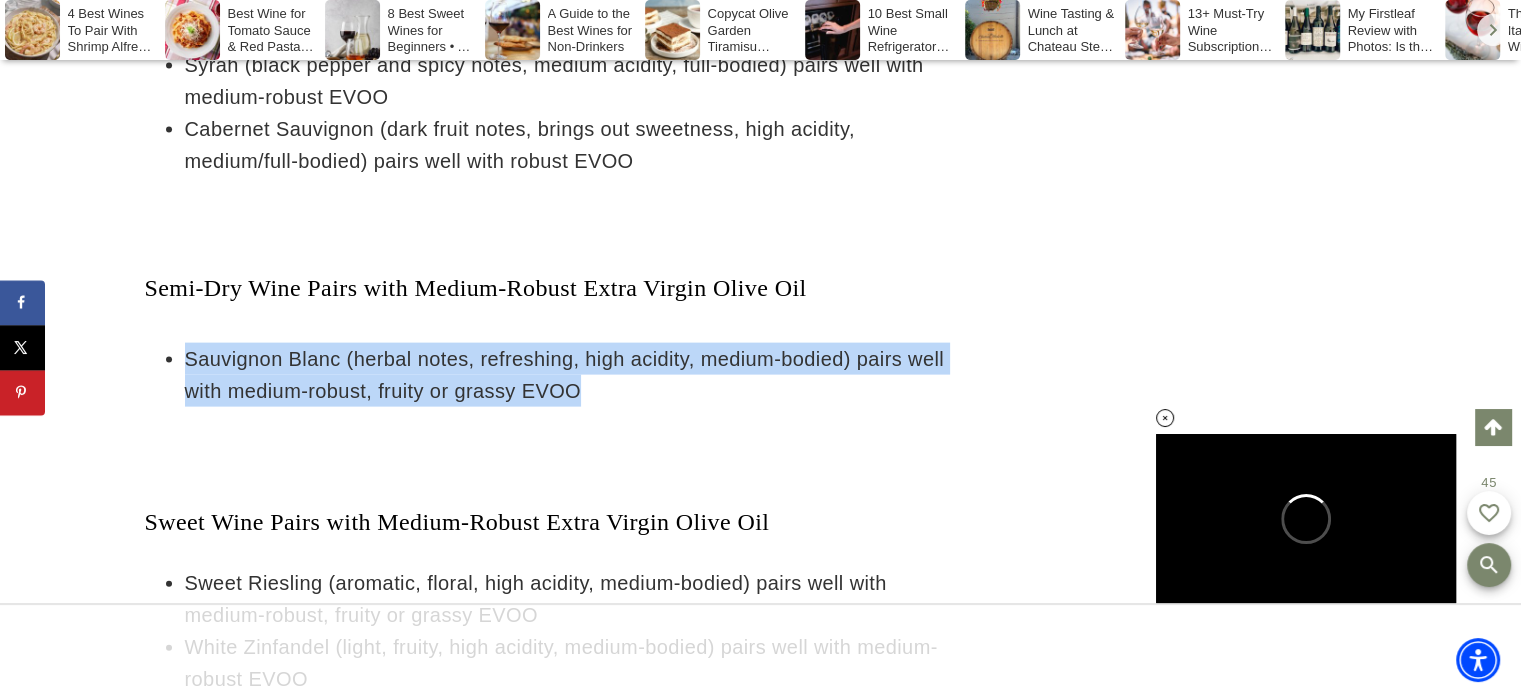 drag, startPoint x: 184, startPoint y: 415, endPoint x: 588, endPoint y: 454, distance: 405.87805 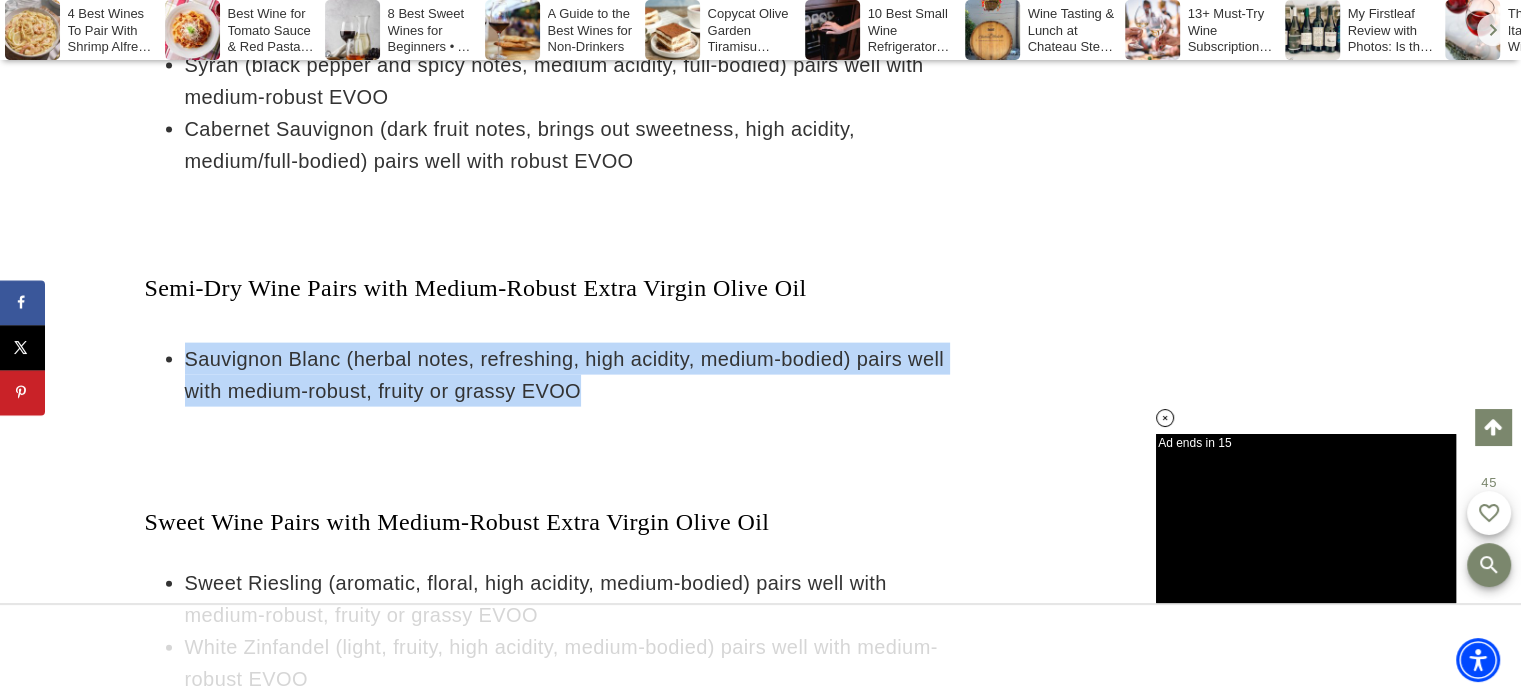 copy on "Sauvignon Blanc (herbal notes, refreshing, high acidity, medium-bodied) pairs well with medium-robust, fruity or grassy EVOO" 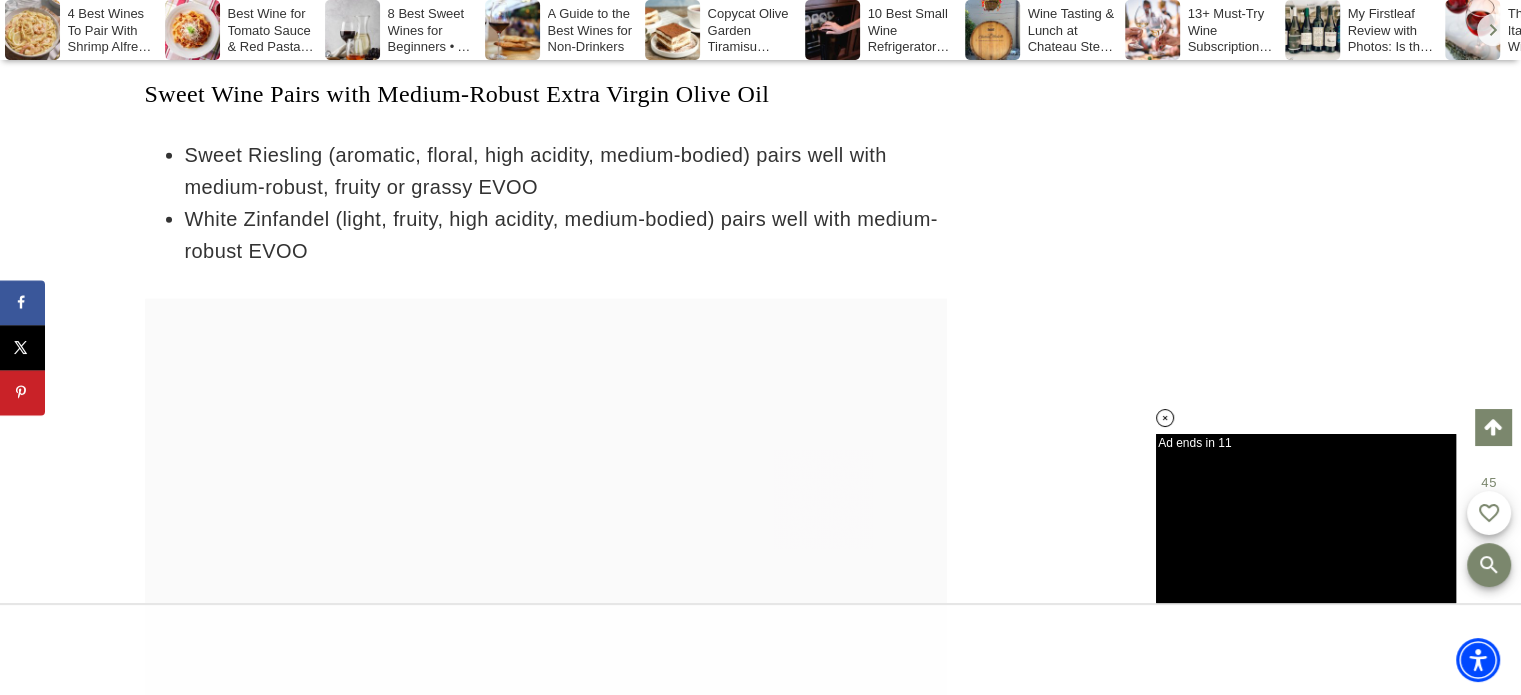 scroll, scrollTop: 12344, scrollLeft: 0, axis: vertical 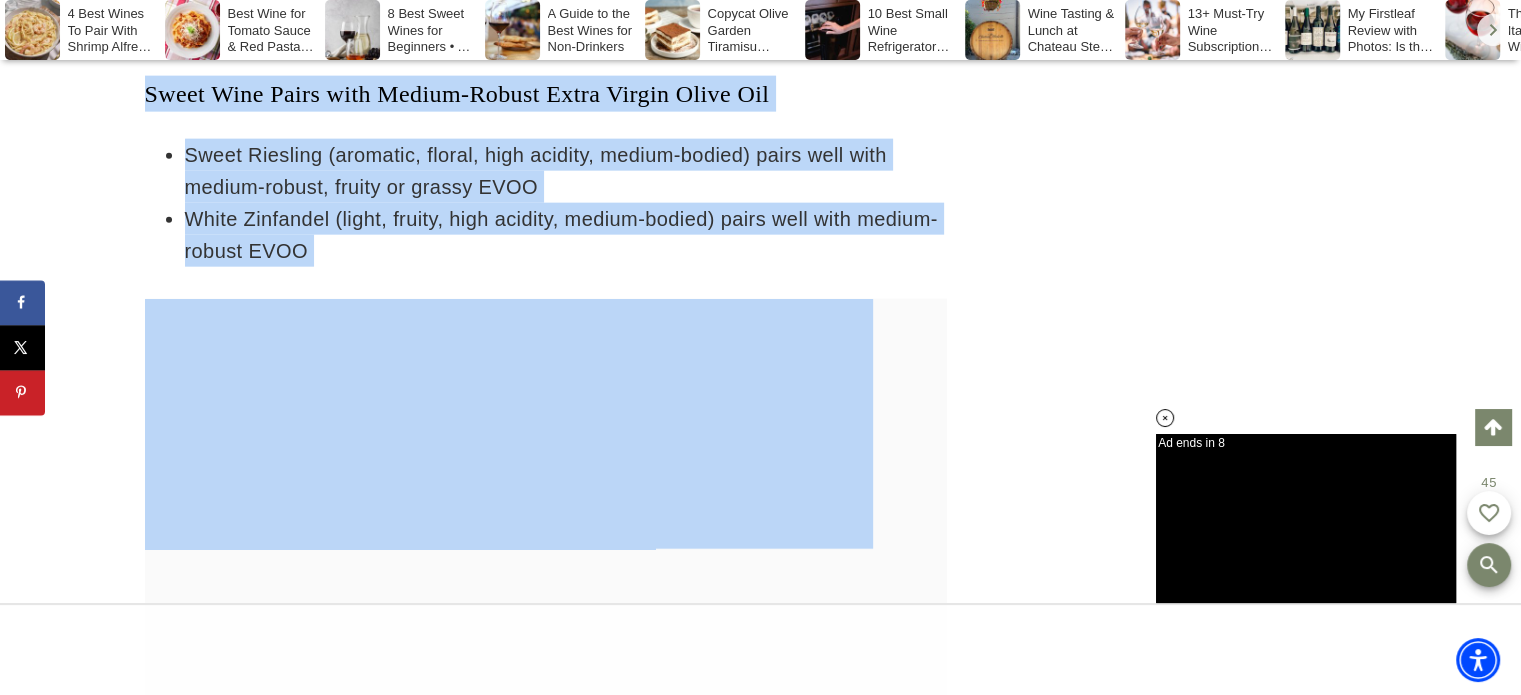 drag, startPoint x: 144, startPoint y: 143, endPoint x: 239, endPoint y: 1, distance: 170.84789 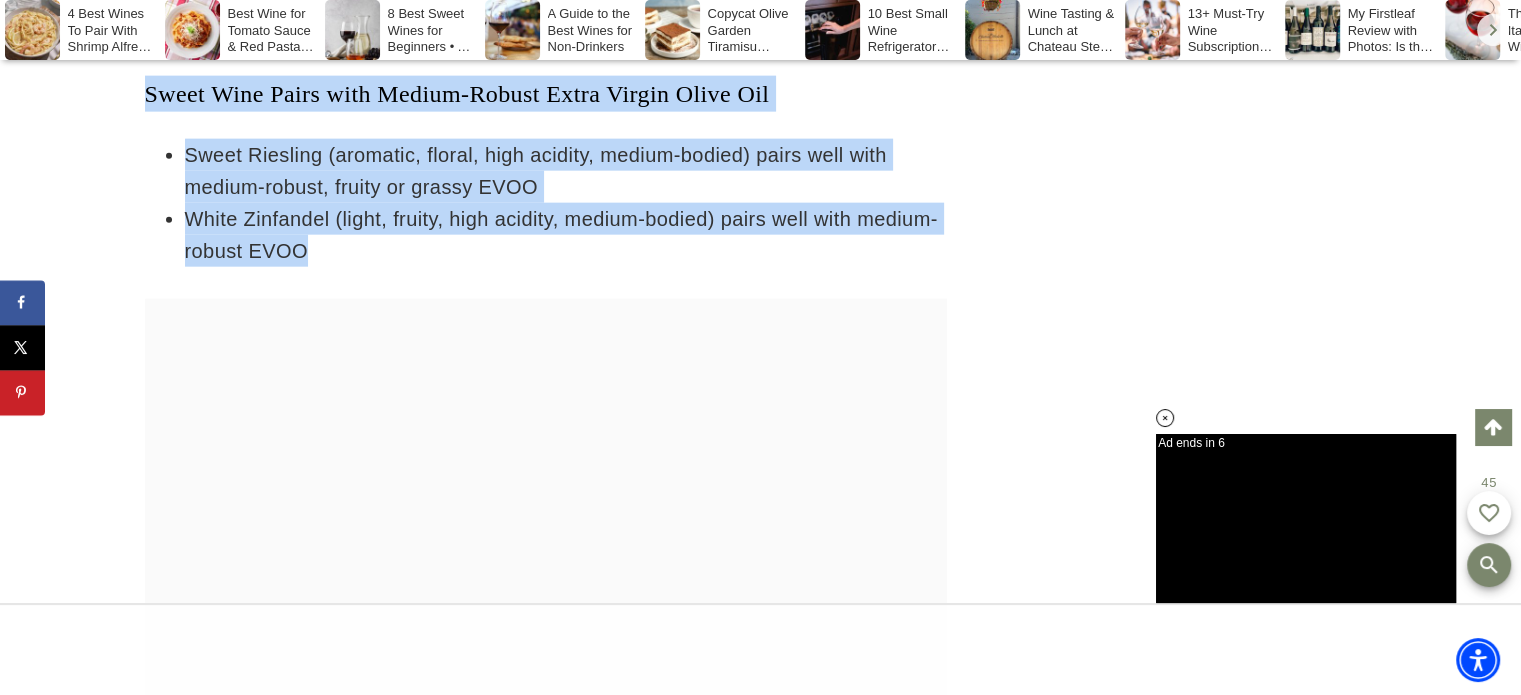 copy on "Sweet Wine Pairs with Medium-Robust Extra Virgin Olive Oil
Sweet Riesling (aromatic, floral, high acidity, light-bodied) pairs well with medium-robust, fruity olive oil
White Zinfandel (light, fruity, high acidity, medium-bodied) pairs well with medium-robust EVOO" 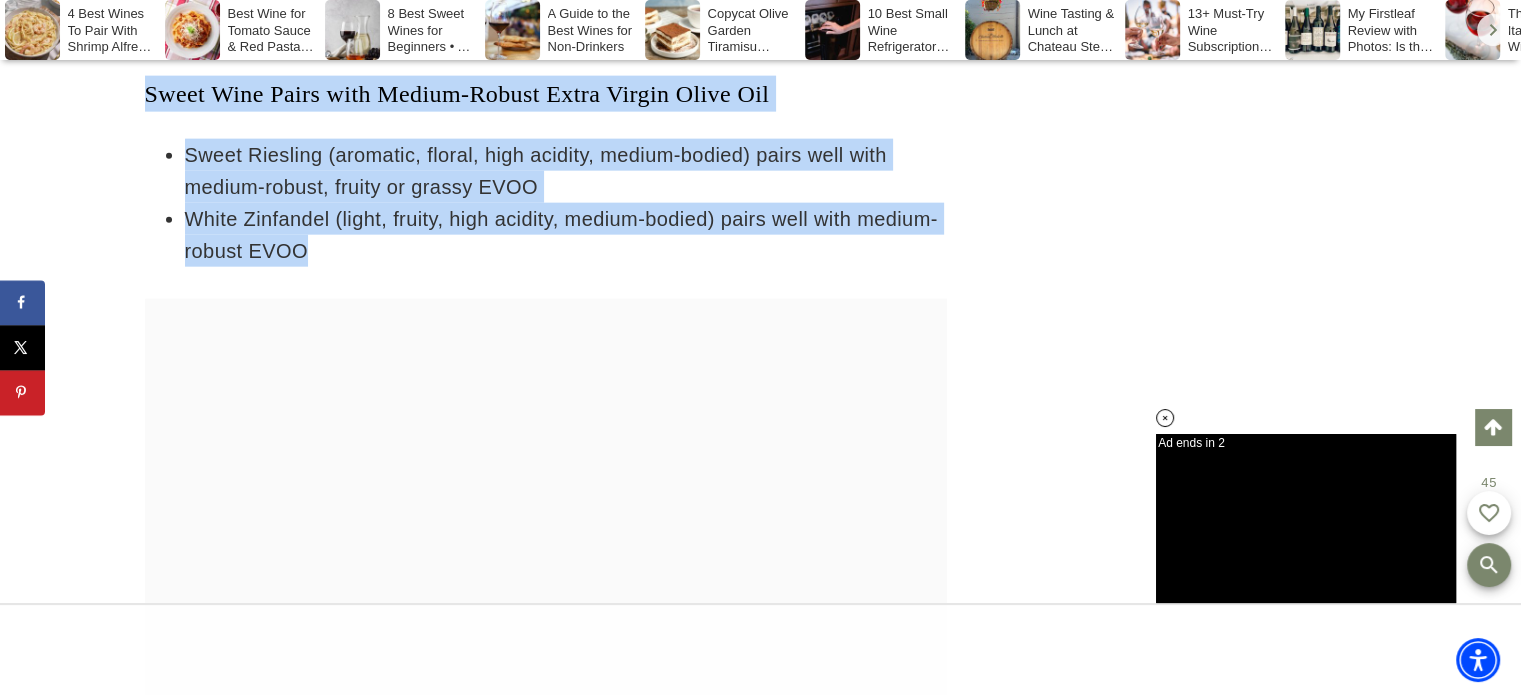 scroll, scrollTop: 13100, scrollLeft: 0, axis: vertical 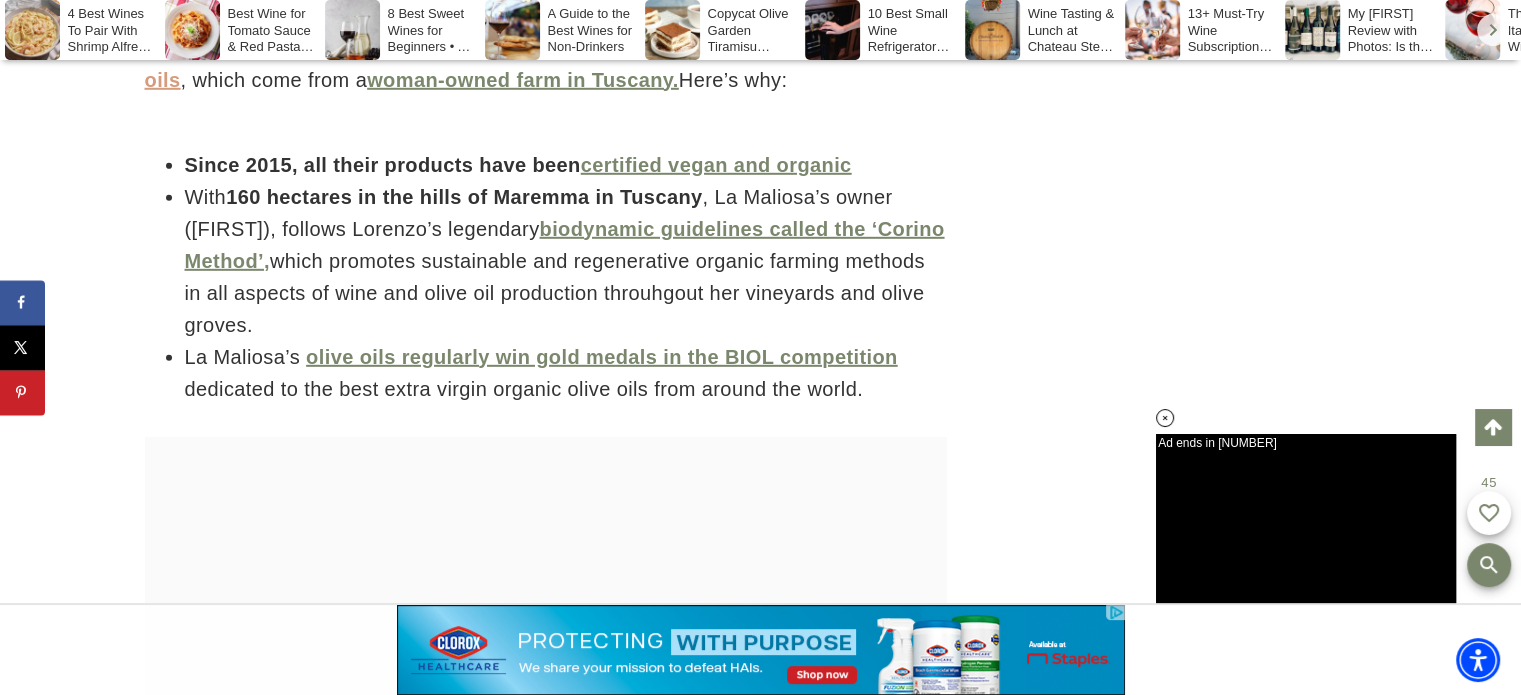 click on "La Maliosa wines and olive oils" at bounding box center [531, 64] 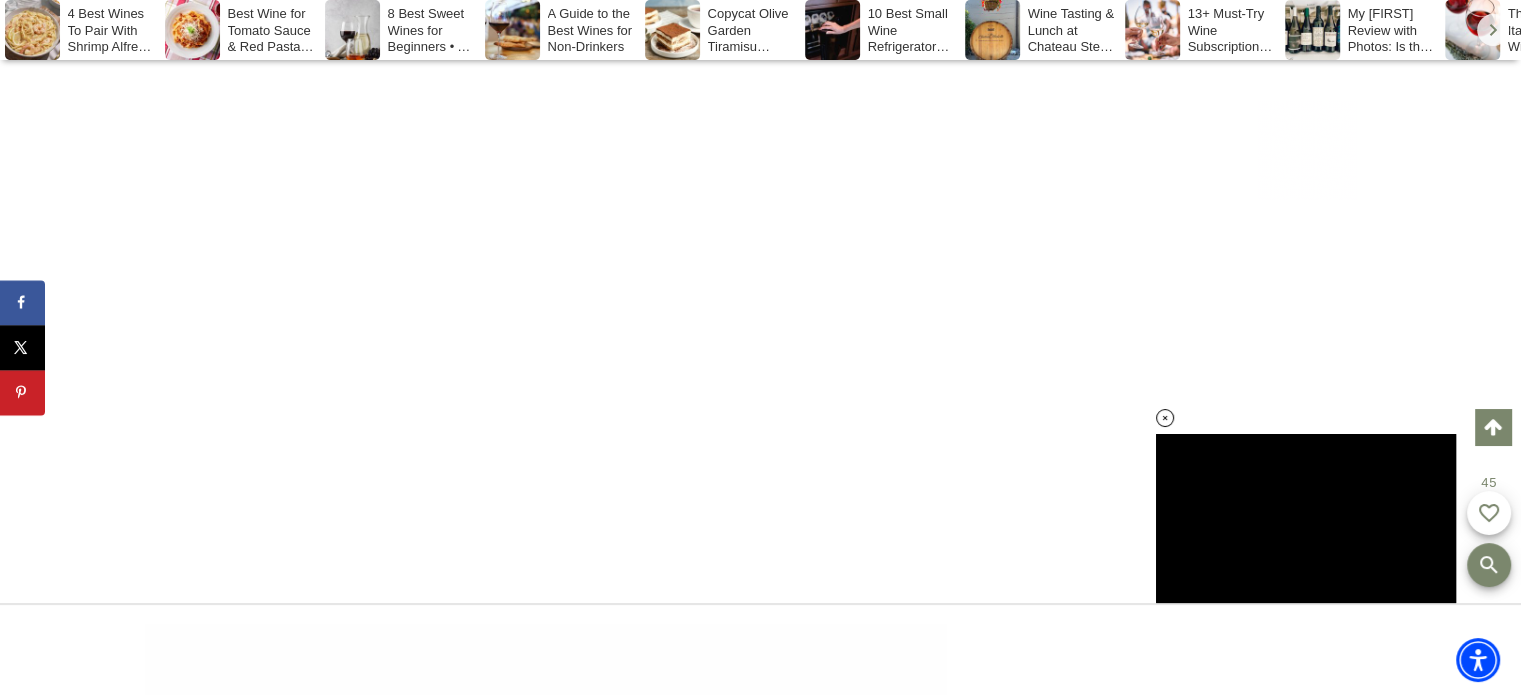 scroll, scrollTop: 15965, scrollLeft: 0, axis: vertical 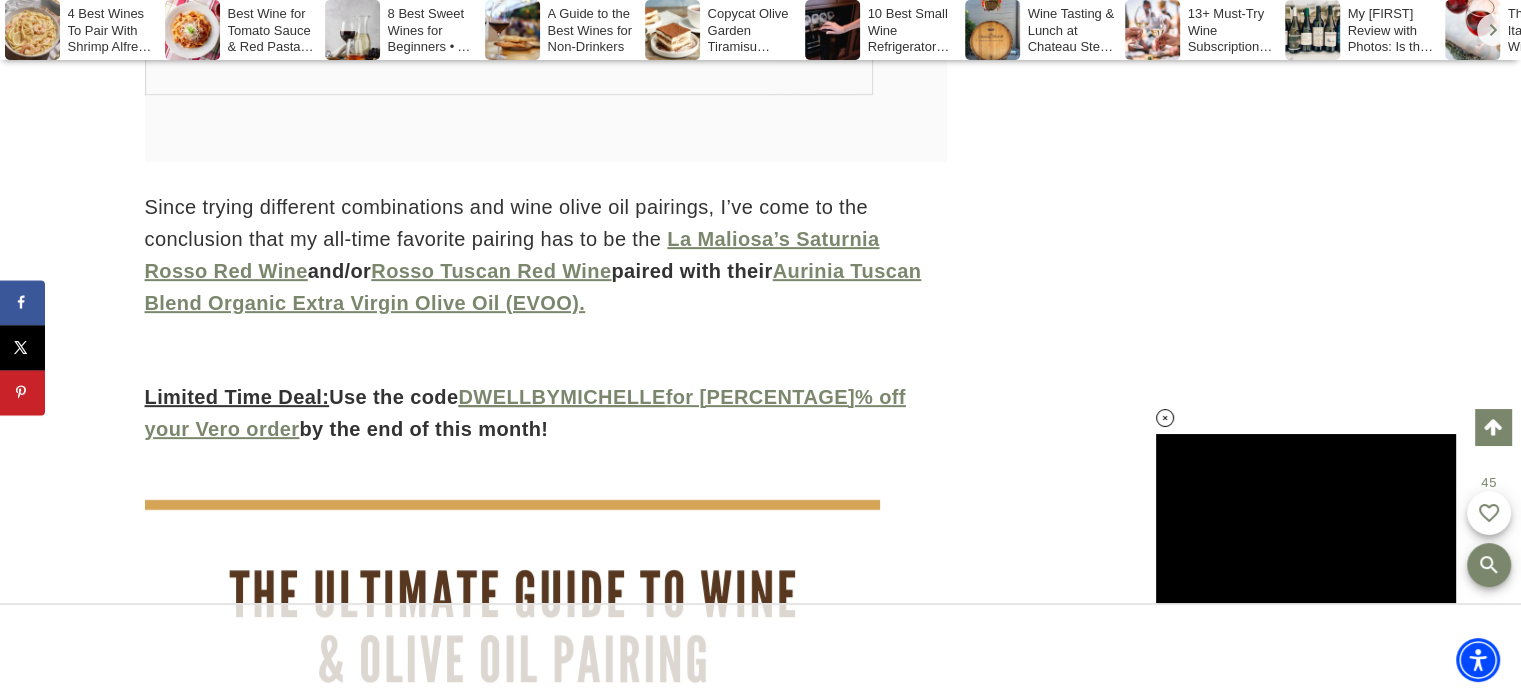 click on "Limited Time Deal:  Use the code  DWELLBYMICHELLE  for 10% off your Vero order  by the end of this month!" at bounding box center [546, 413] 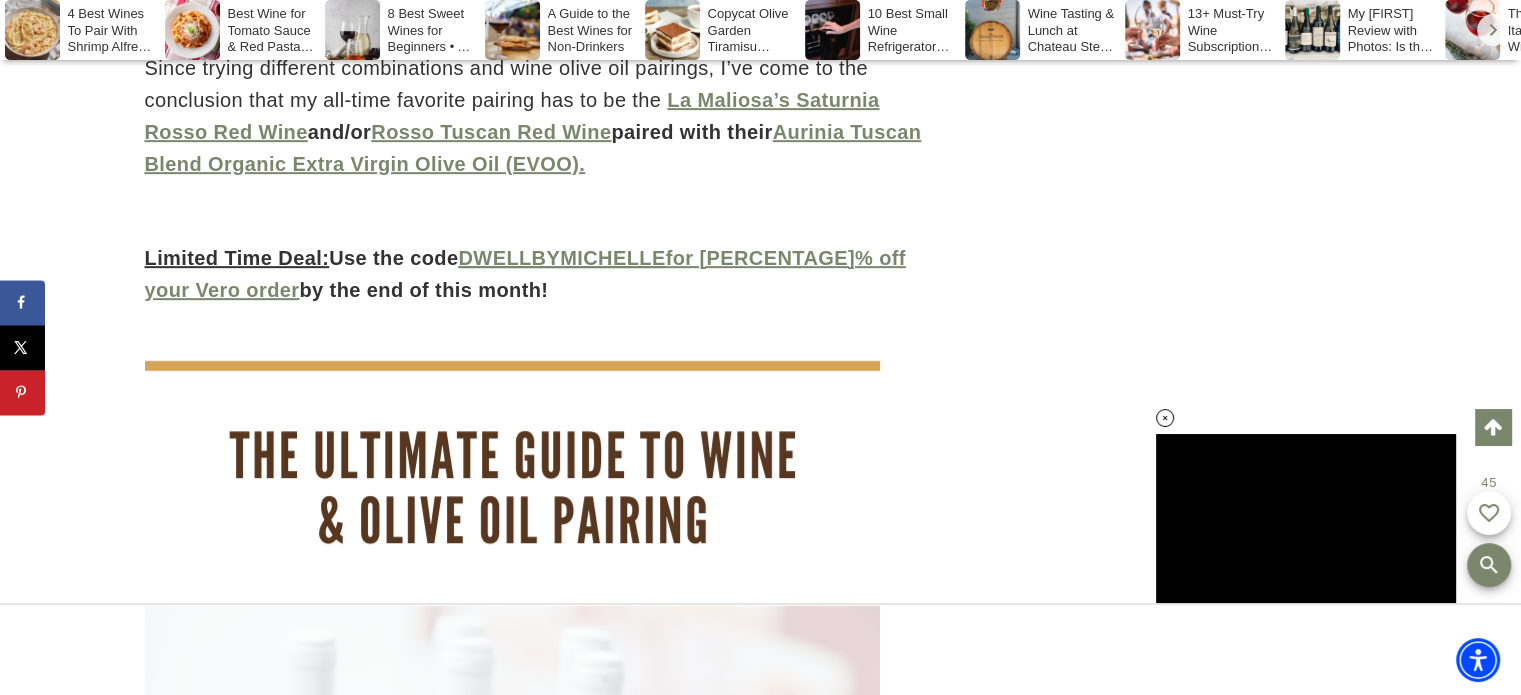 scroll, scrollTop: 16107, scrollLeft: 0, axis: vertical 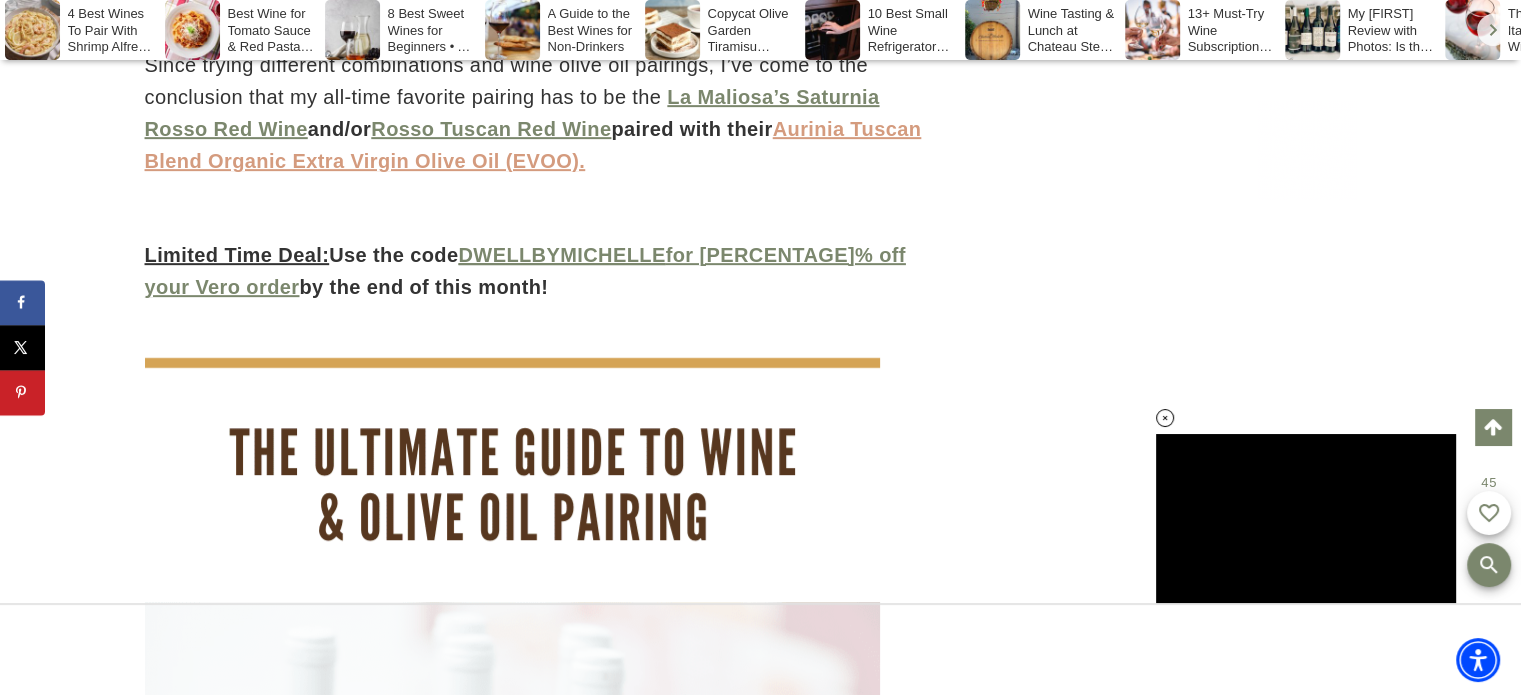 click on "Aurinia Tuscan Blend Organic Extra Virgin Olive Oil (EVOO)." at bounding box center (533, 145) 